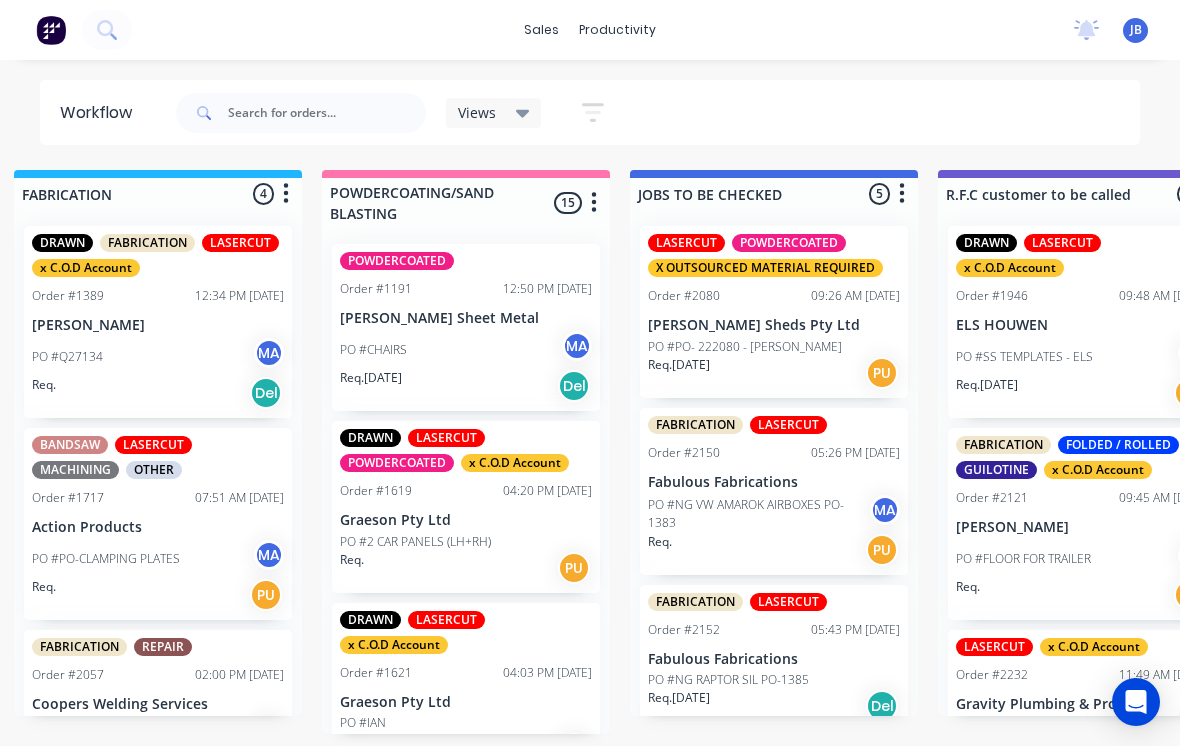 scroll, scrollTop: 19, scrollLeft: 1568, axis: both 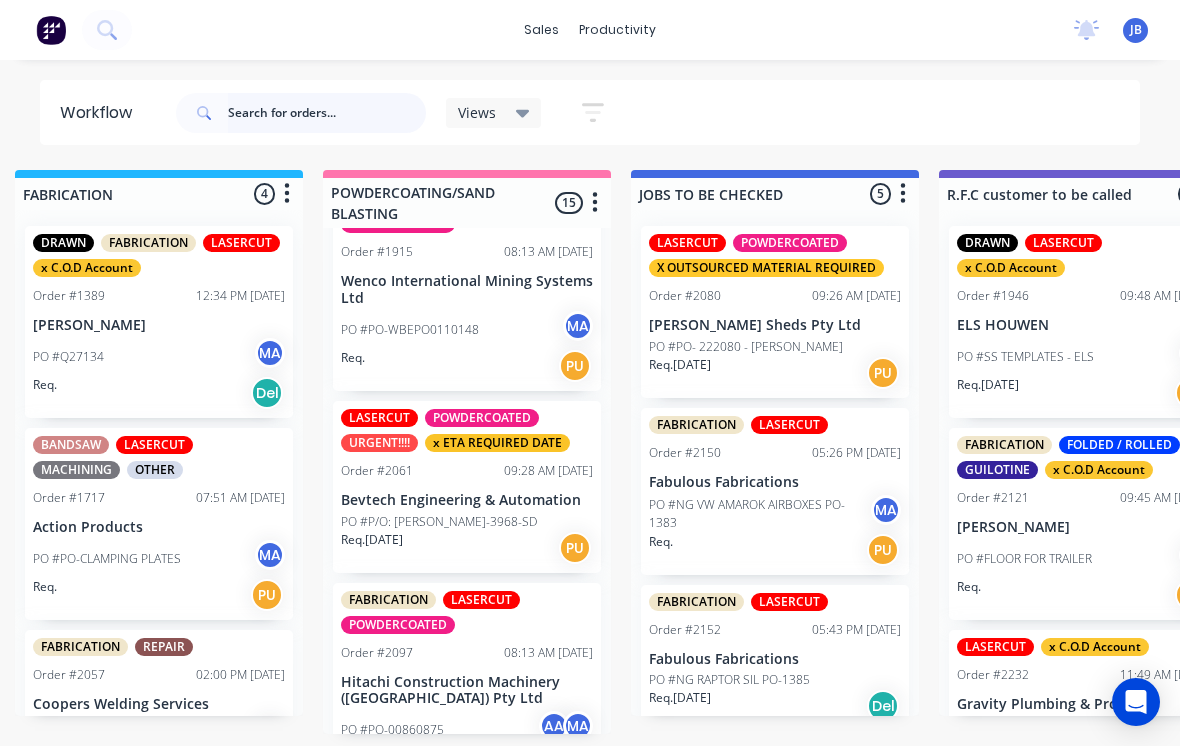 type 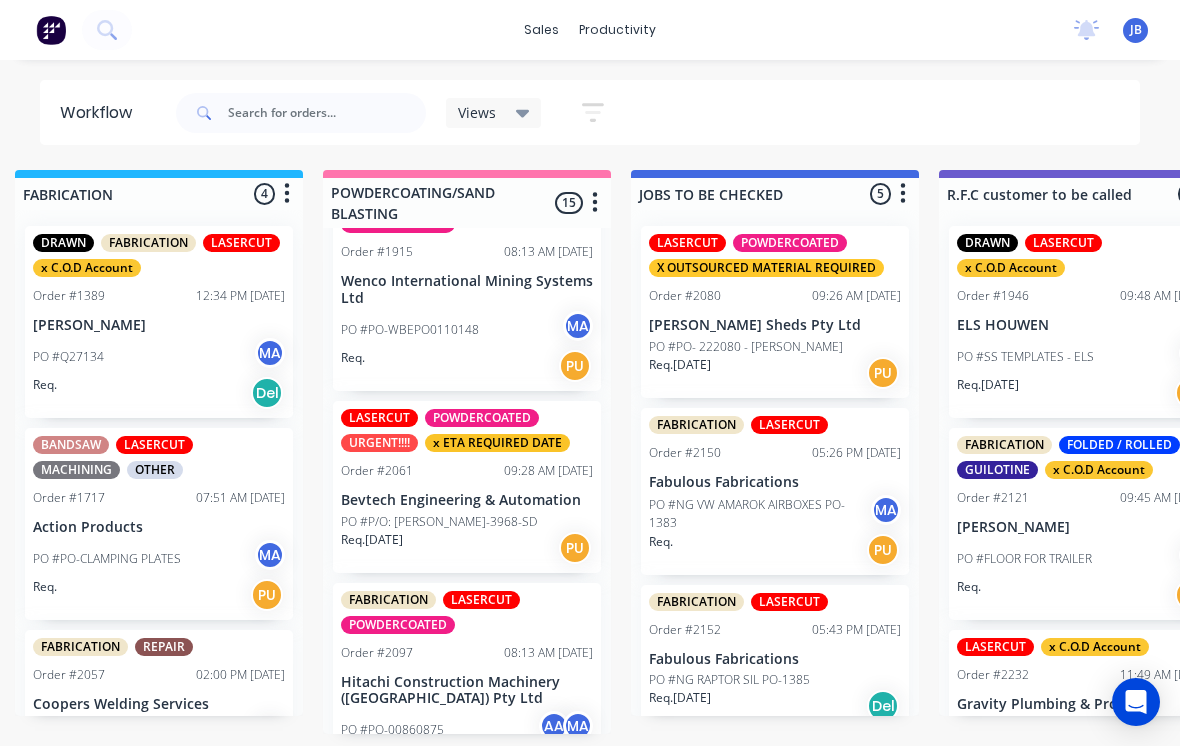 click on "PO #PO-WBEPO0110148 MA" at bounding box center (467, 330) 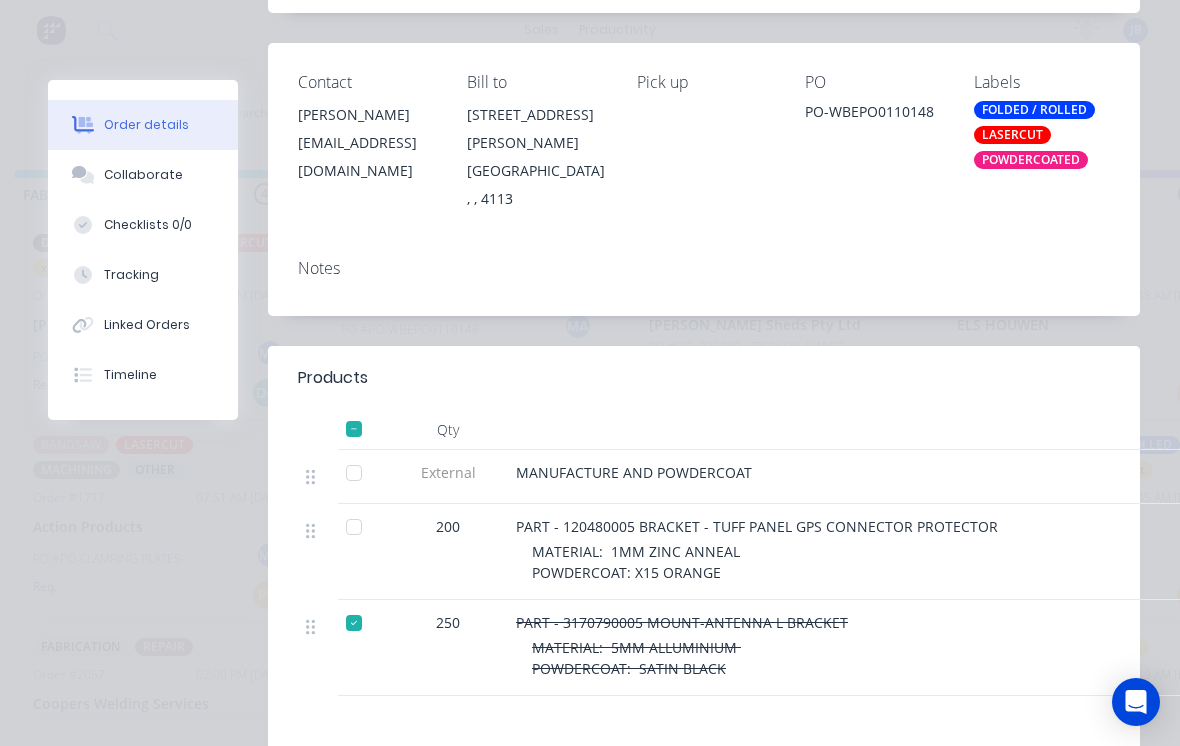 scroll, scrollTop: 246, scrollLeft: 0, axis: vertical 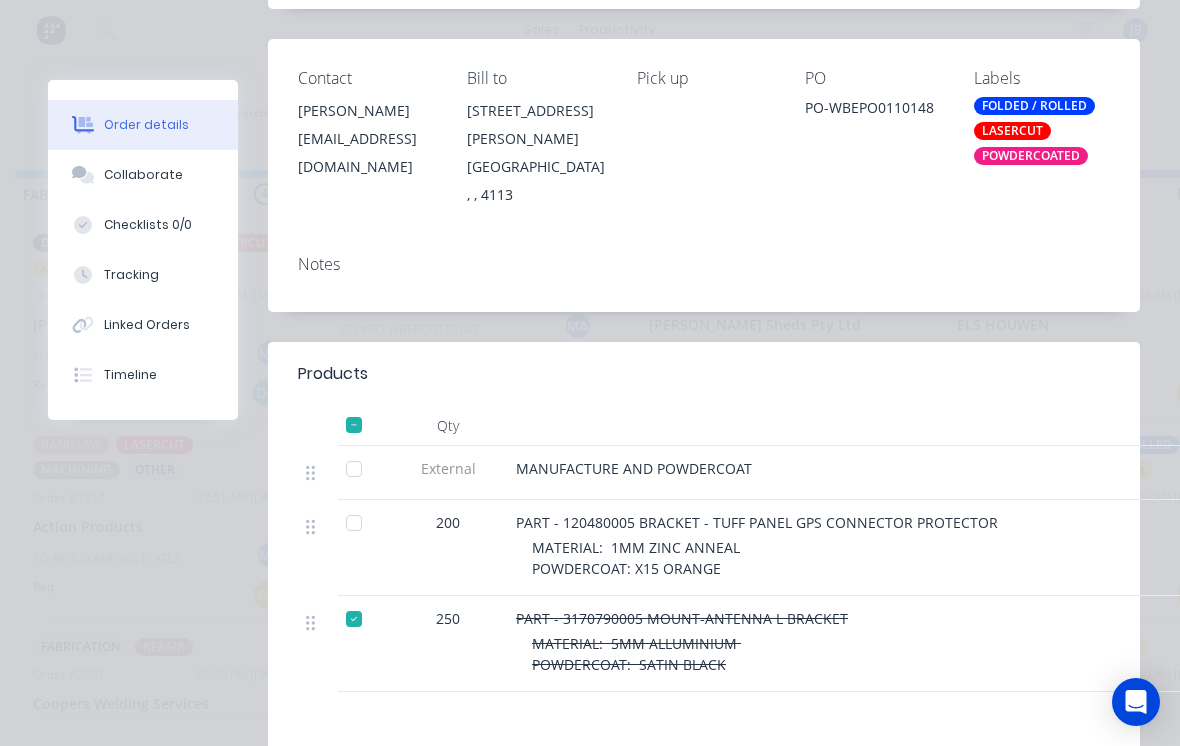 click at bounding box center [354, 523] 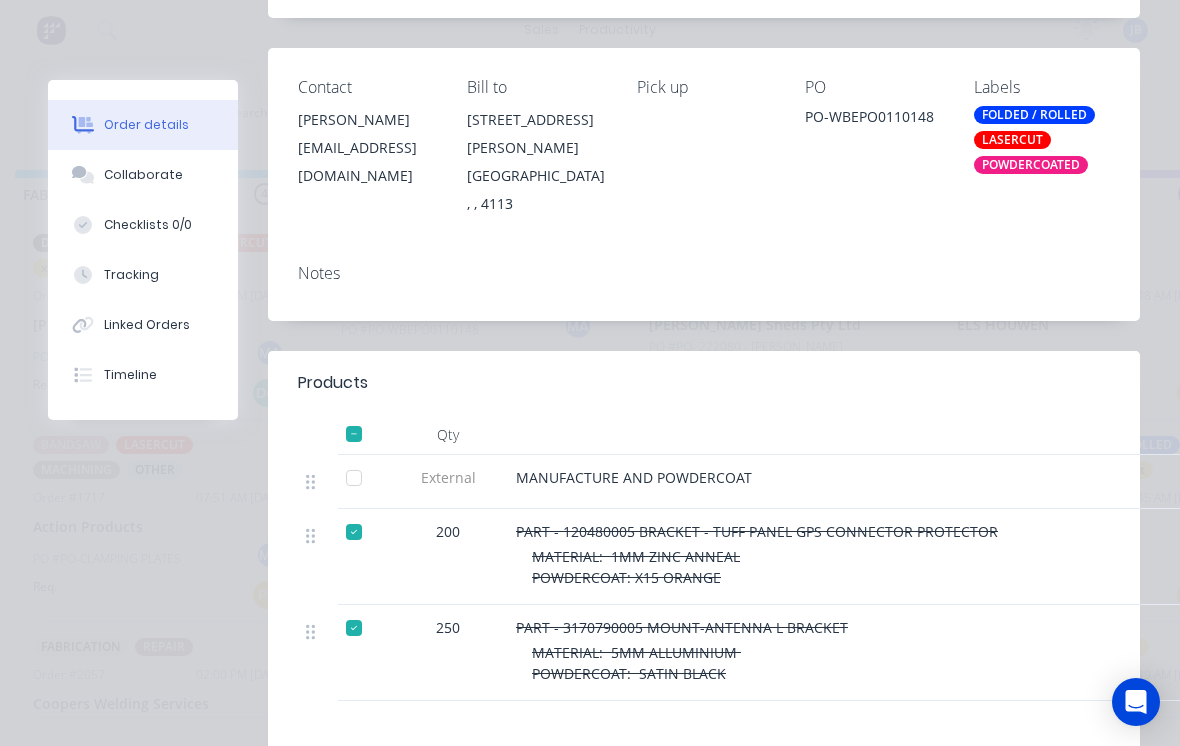 scroll, scrollTop: 161, scrollLeft: 0, axis: vertical 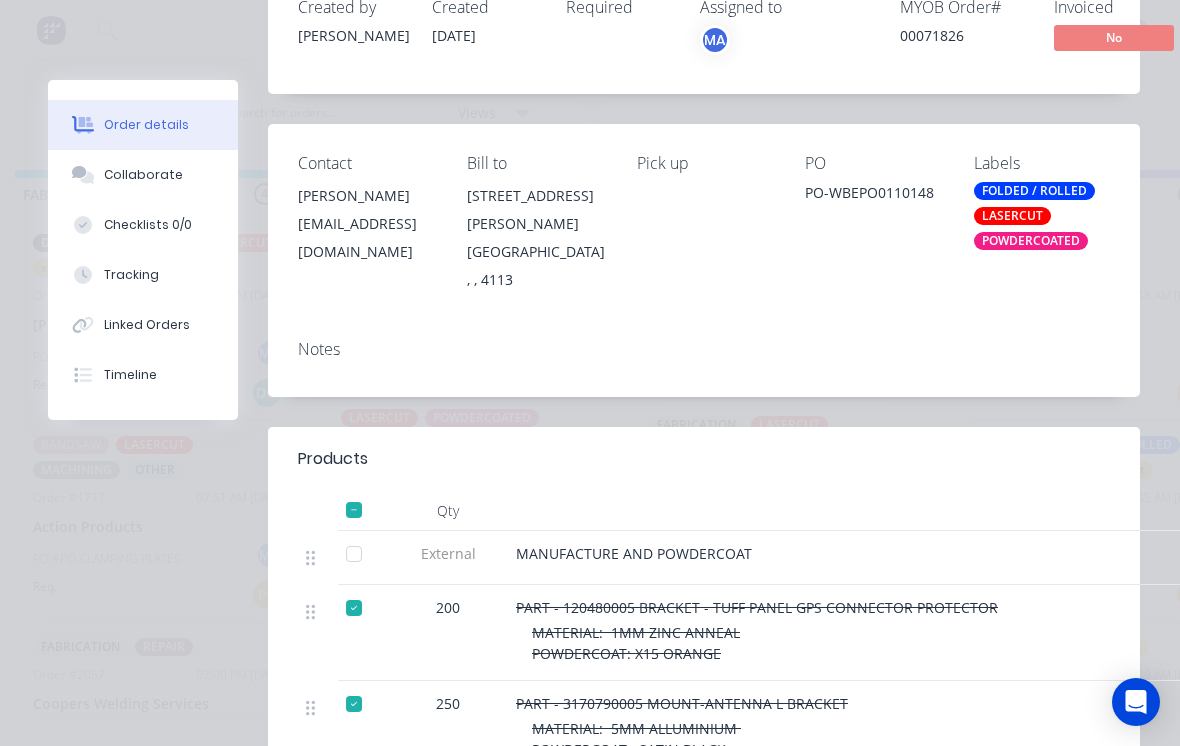 click on "Collaborate" at bounding box center (143, 175) 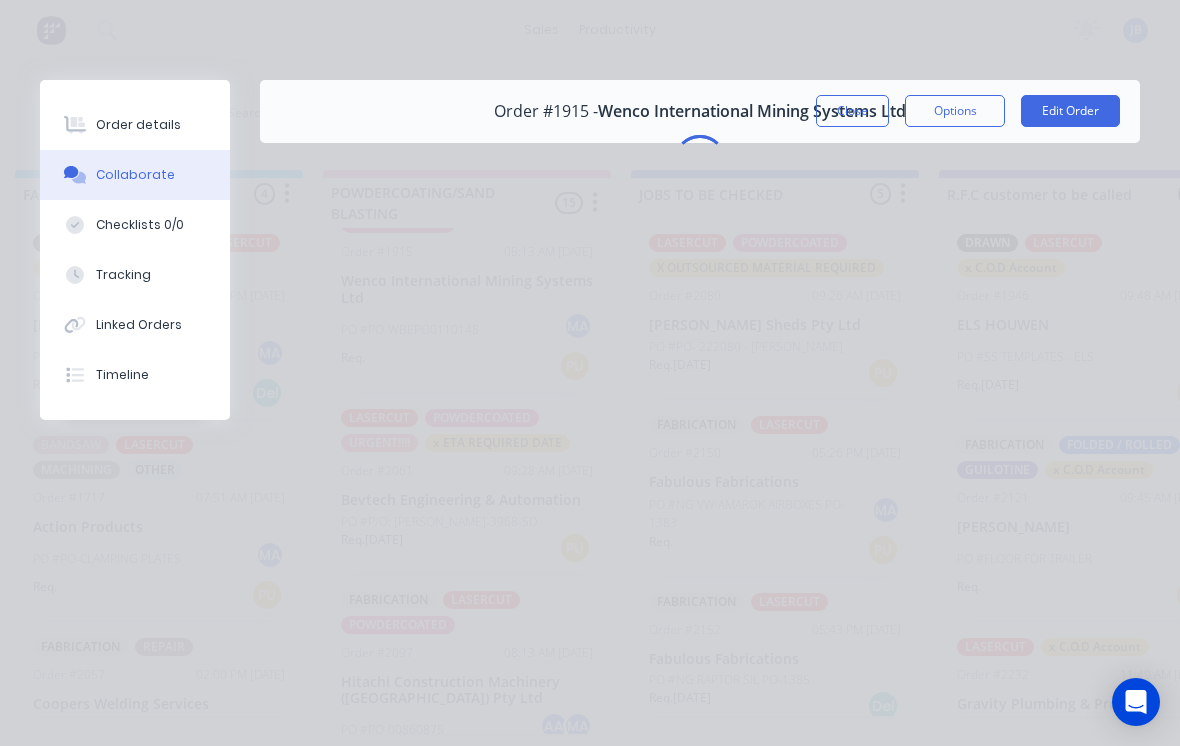 scroll, scrollTop: 0, scrollLeft: 0, axis: both 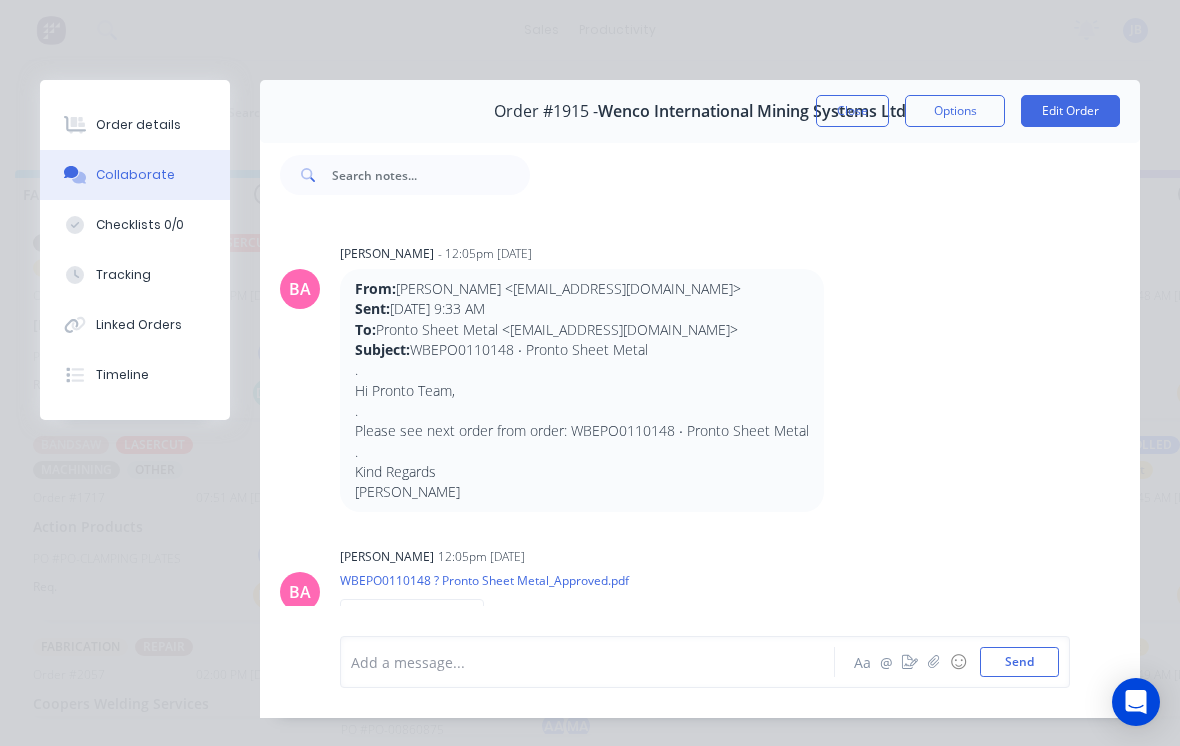 click at bounding box center [835, 175] 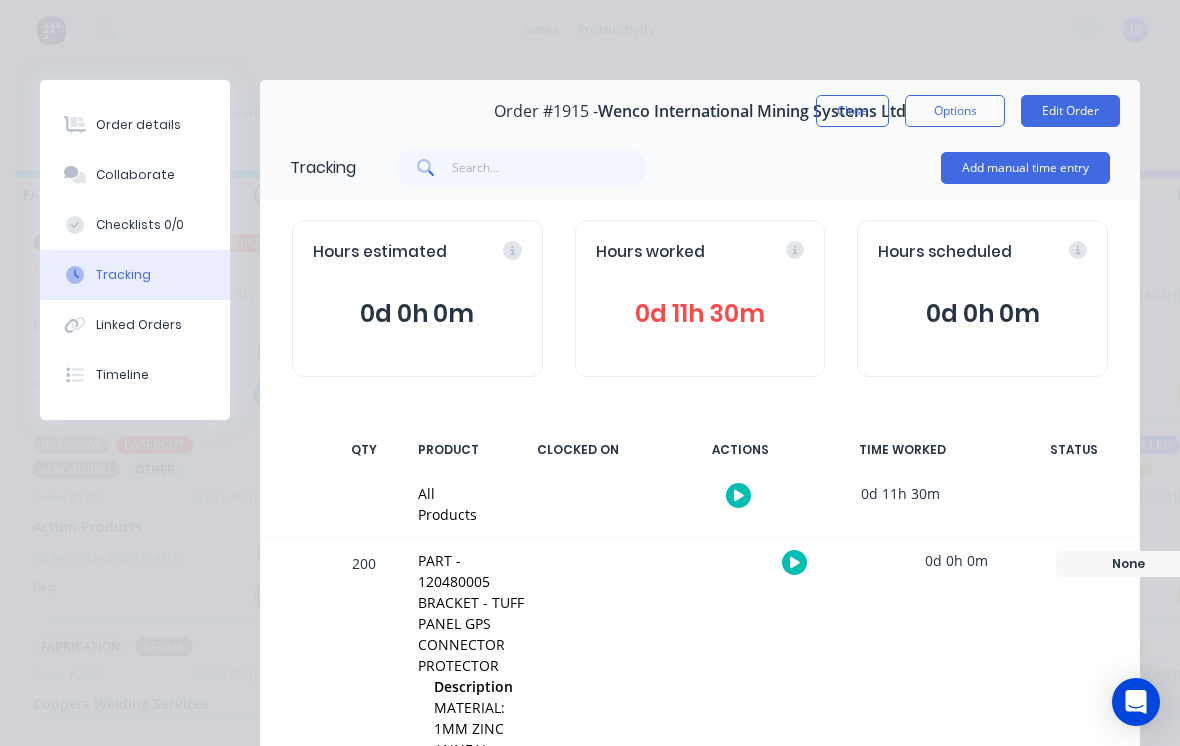 click on "0d 11h 30m" at bounding box center (700, 314) 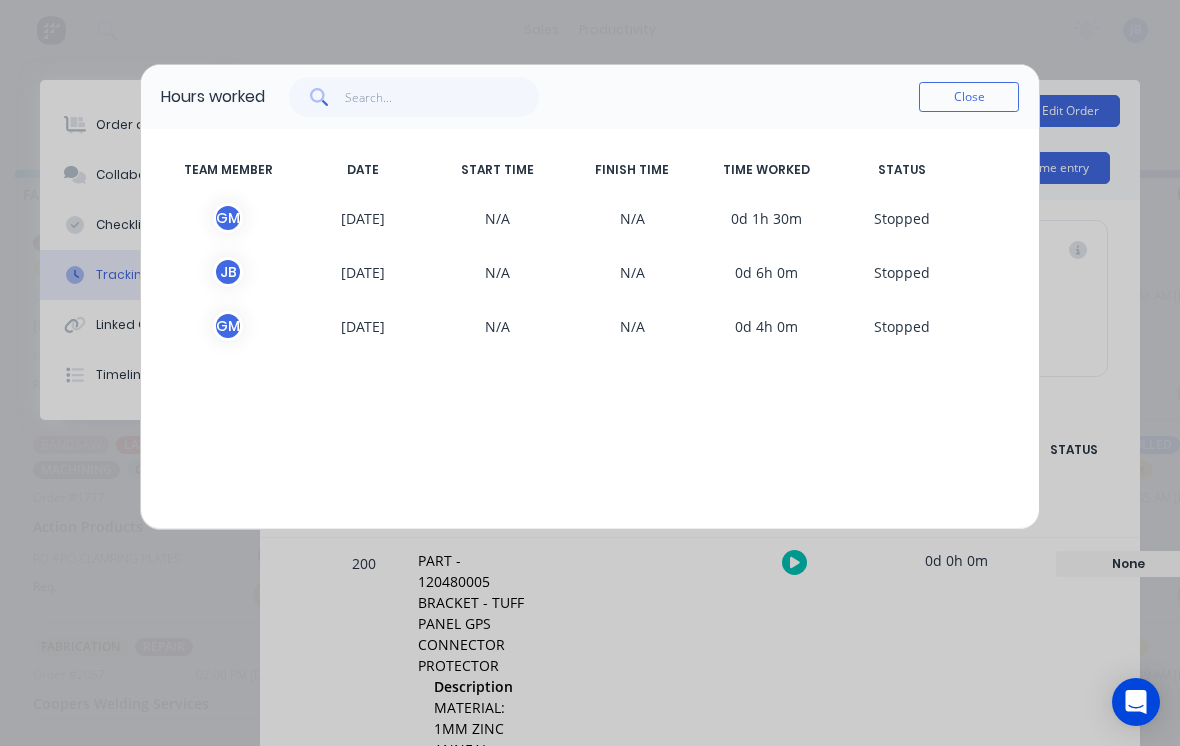 click on "Close" at bounding box center (969, 97) 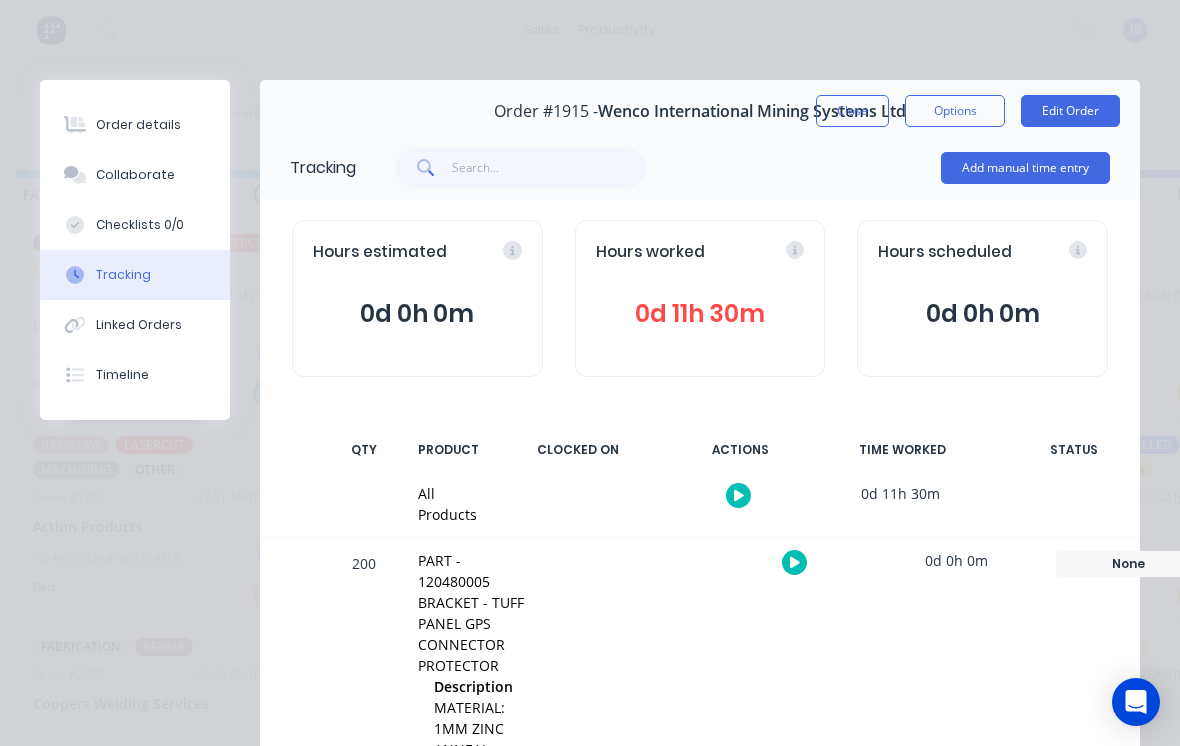 click on "Add manual time entry" at bounding box center (1025, 168) 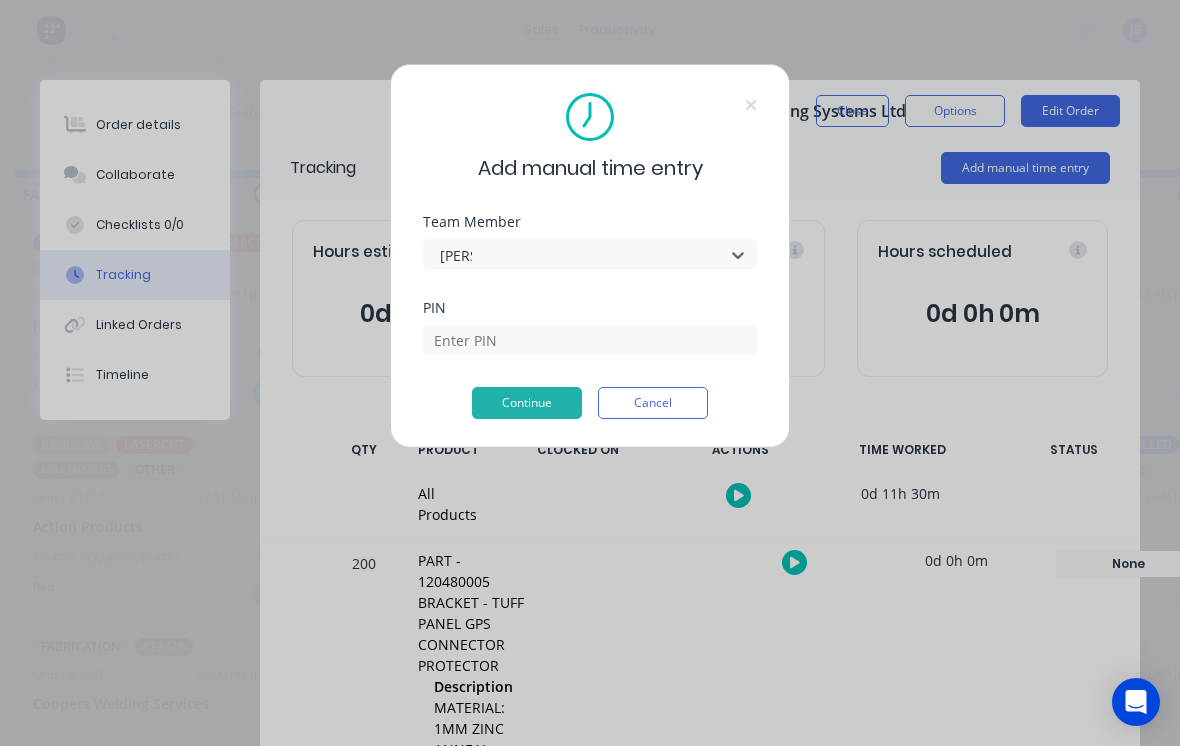 type on "[PERSON_NAME]" 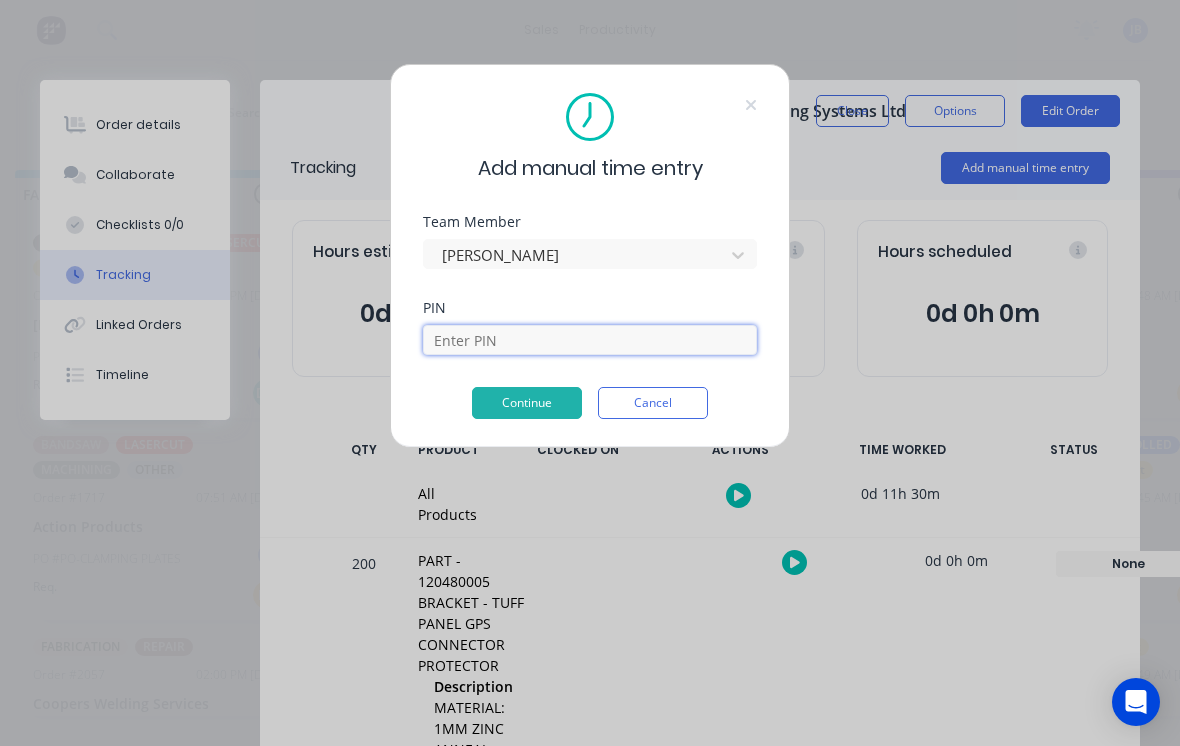 click at bounding box center [590, 340] 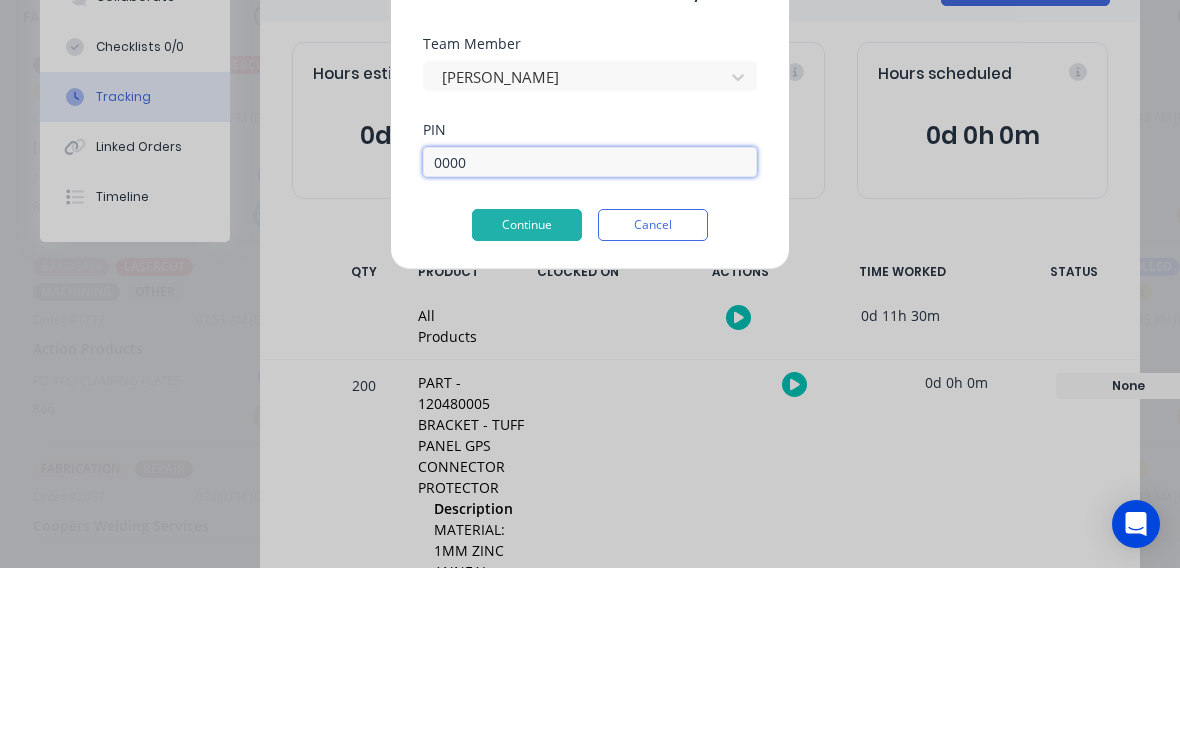 type on "0000" 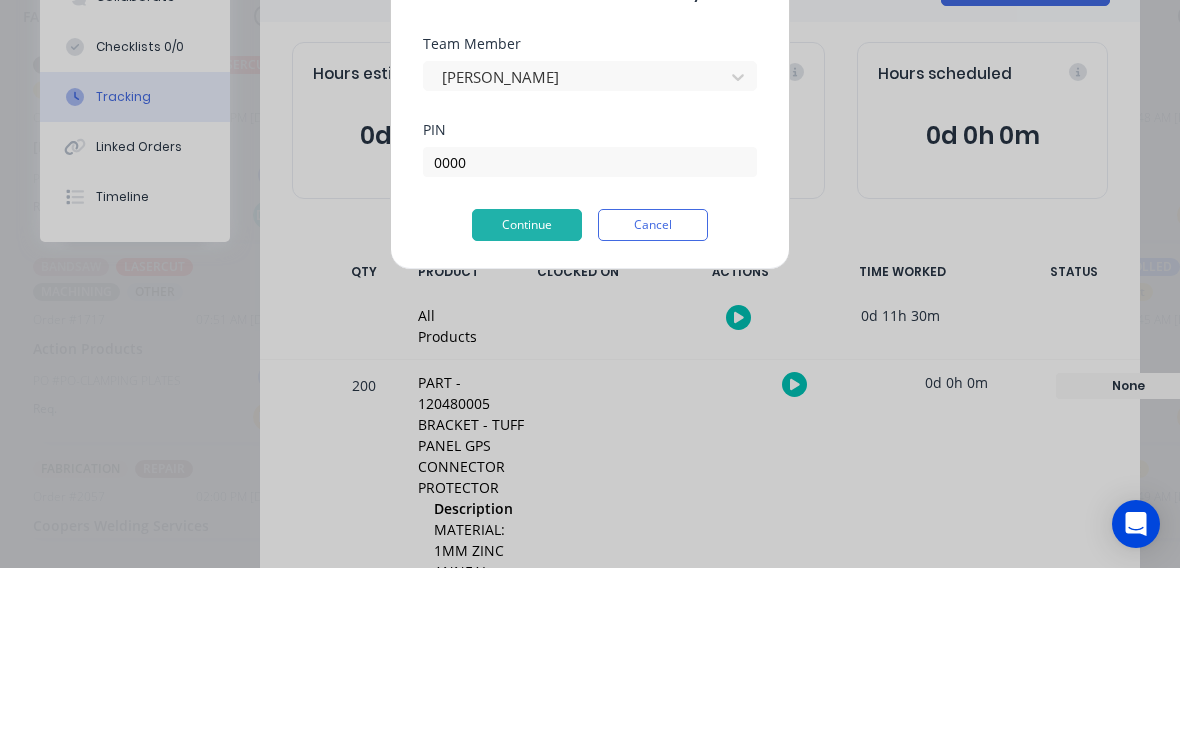 click on "Continue" at bounding box center [527, 403] 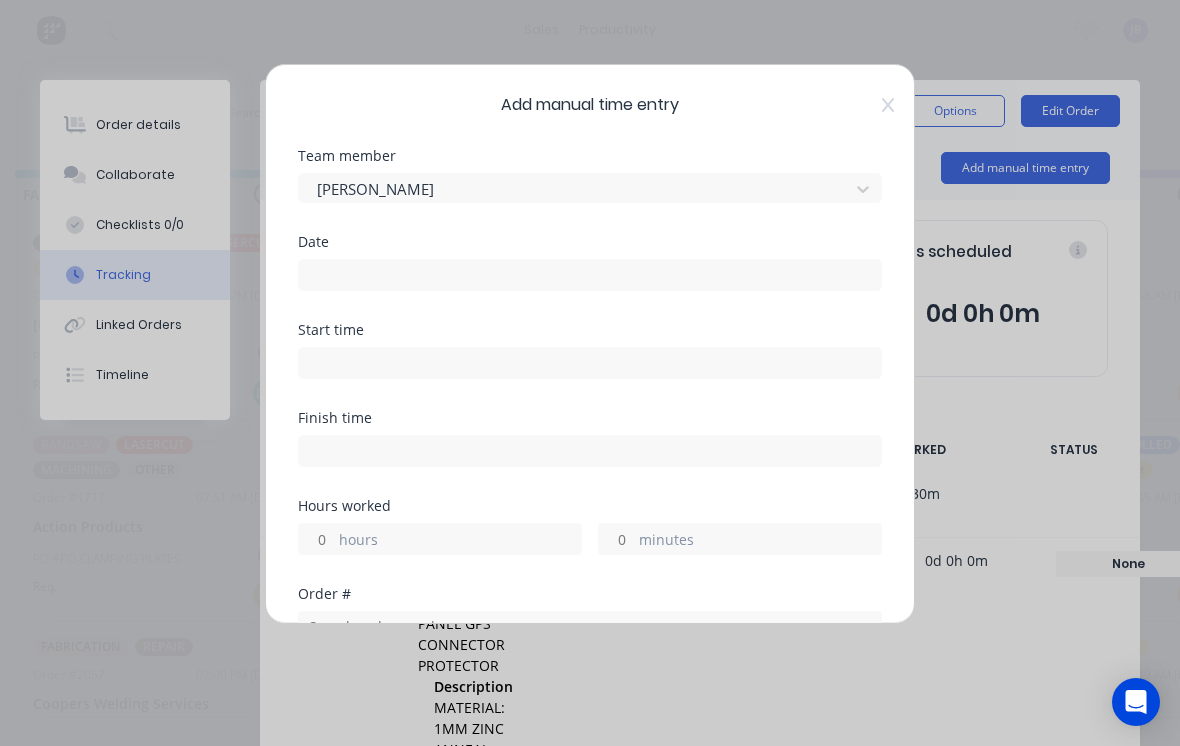 click on "Date" at bounding box center [590, 279] 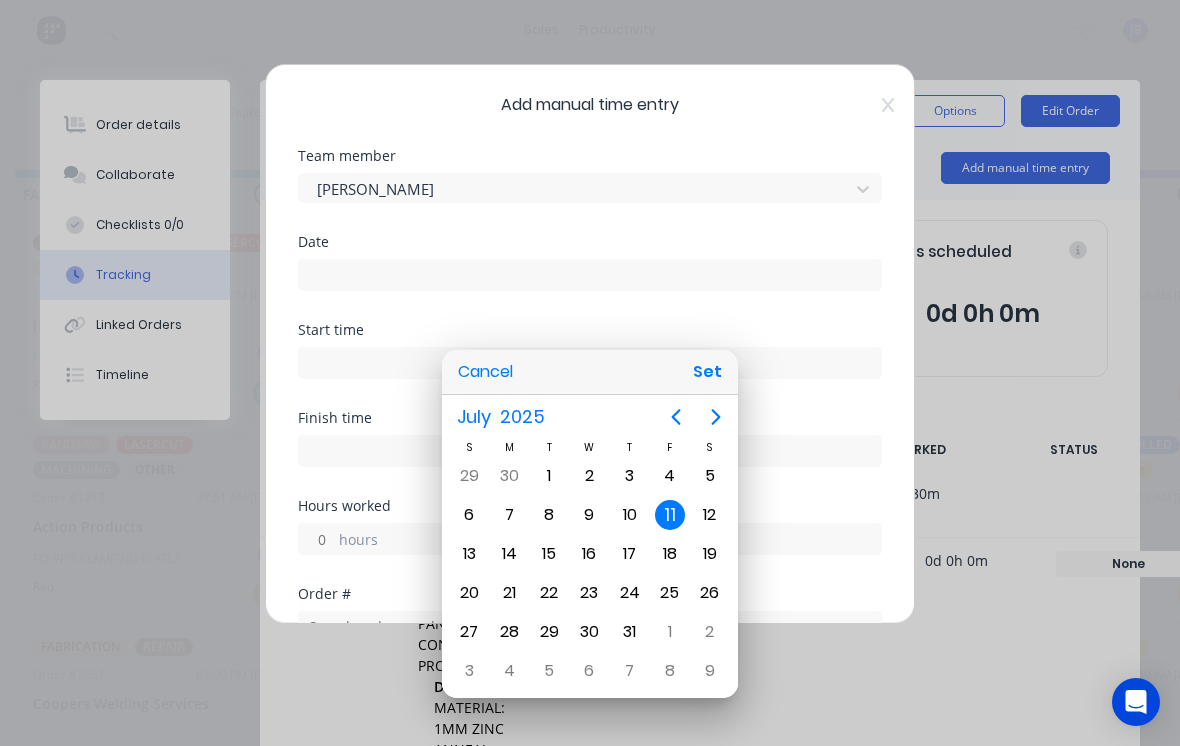 click on "10" at bounding box center (630, 515) 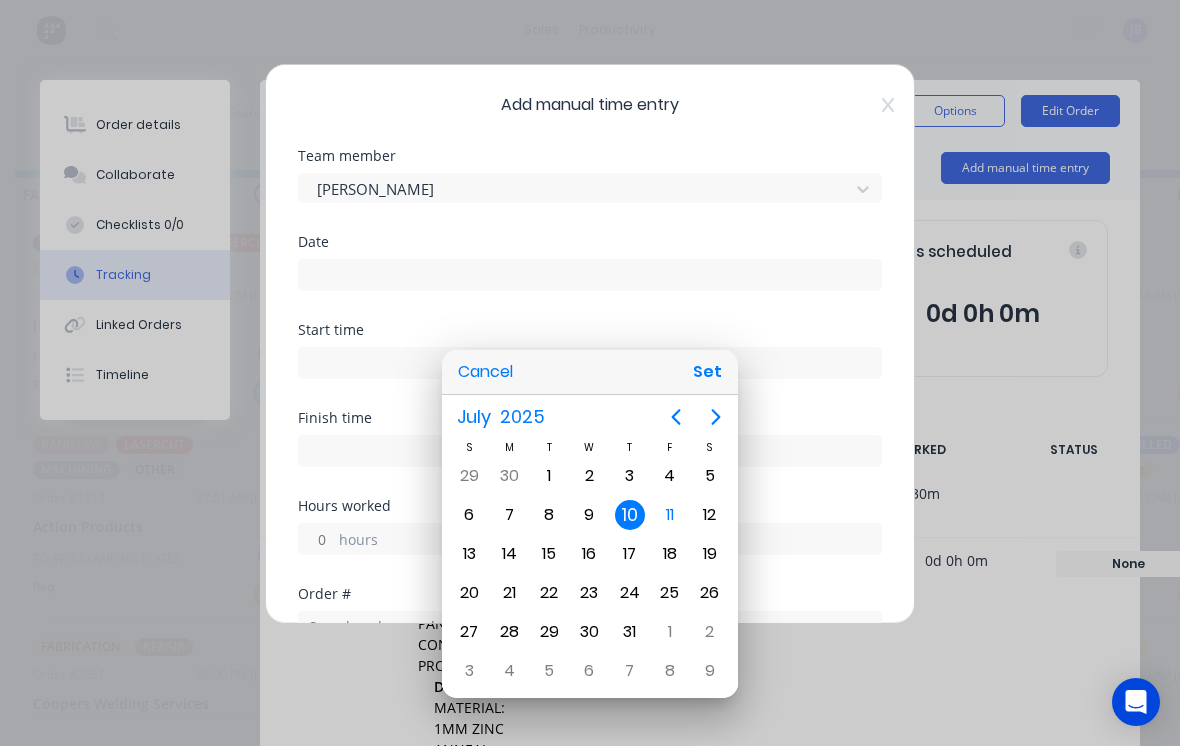 click on "Set" at bounding box center [707, 372] 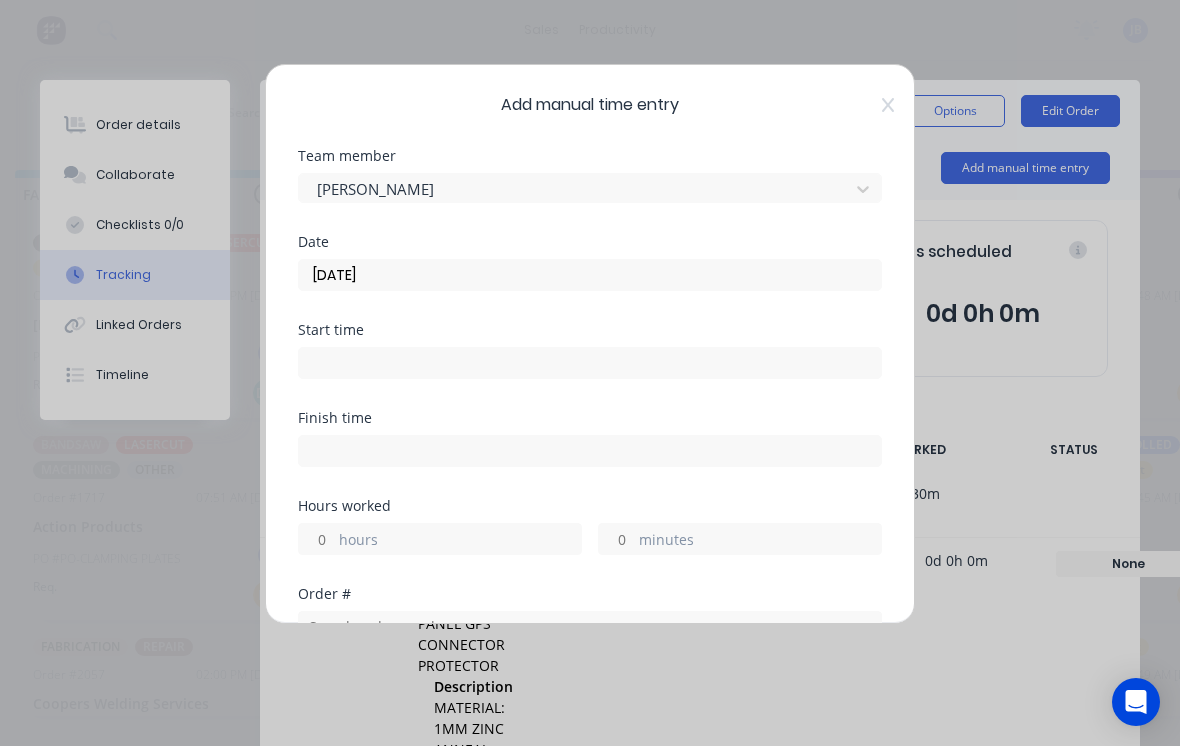 click on "hours" at bounding box center (316, 539) 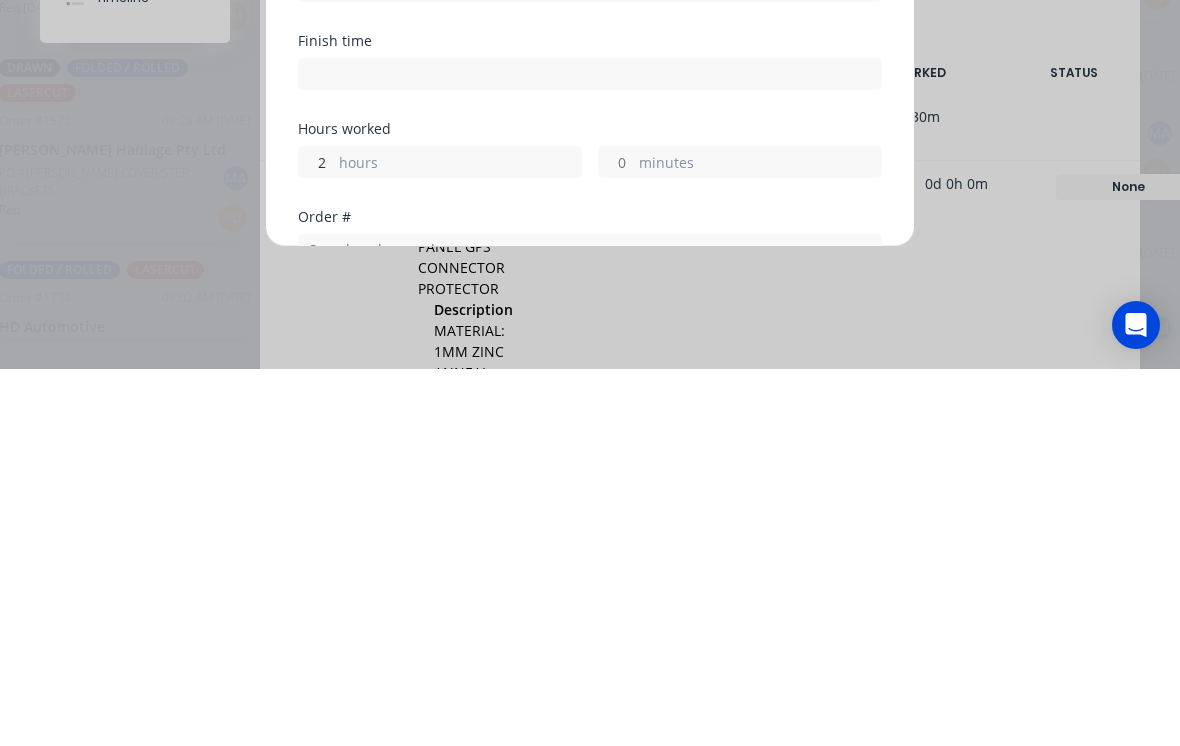 type on "2" 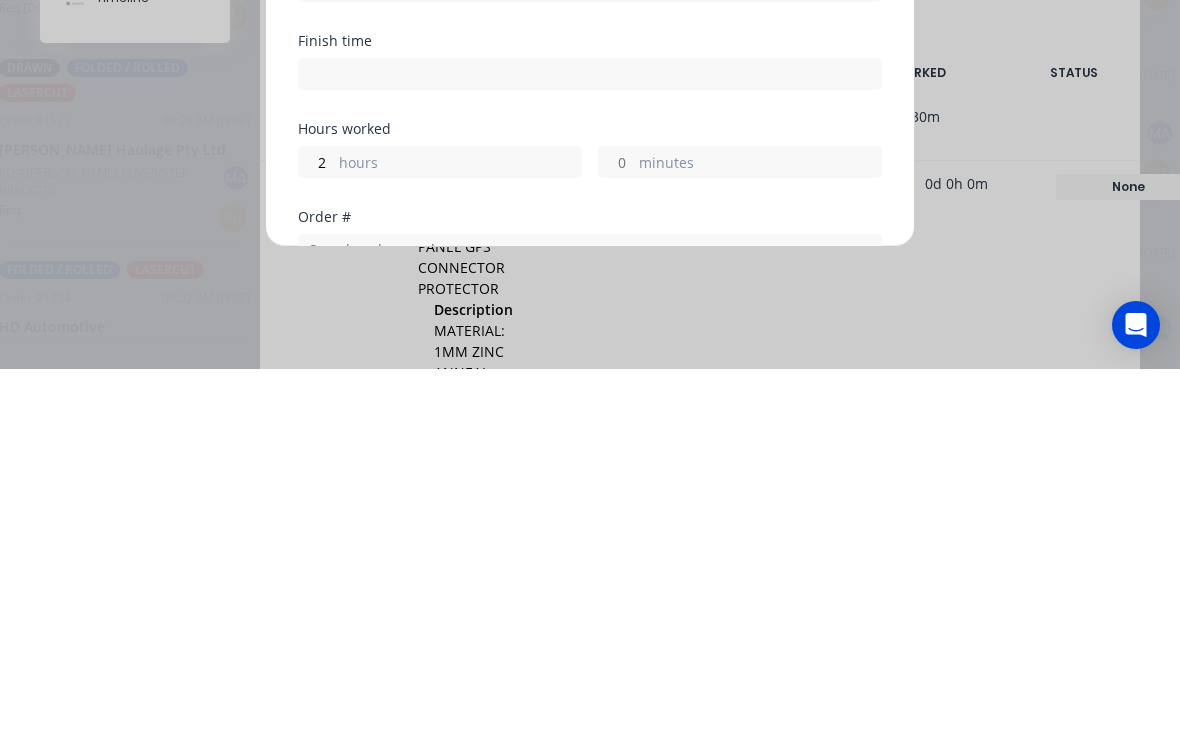 click on "Hours worked 2 hours minutes" at bounding box center (590, 543) 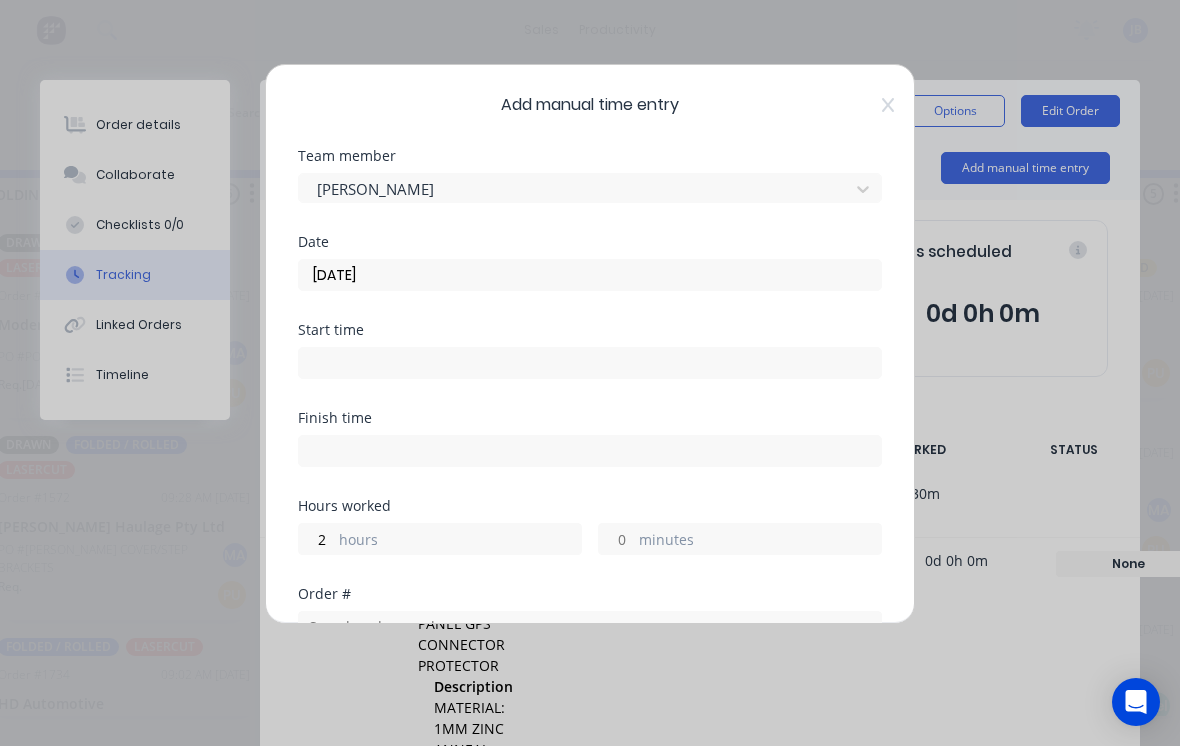 click on "minutes" at bounding box center [760, 541] 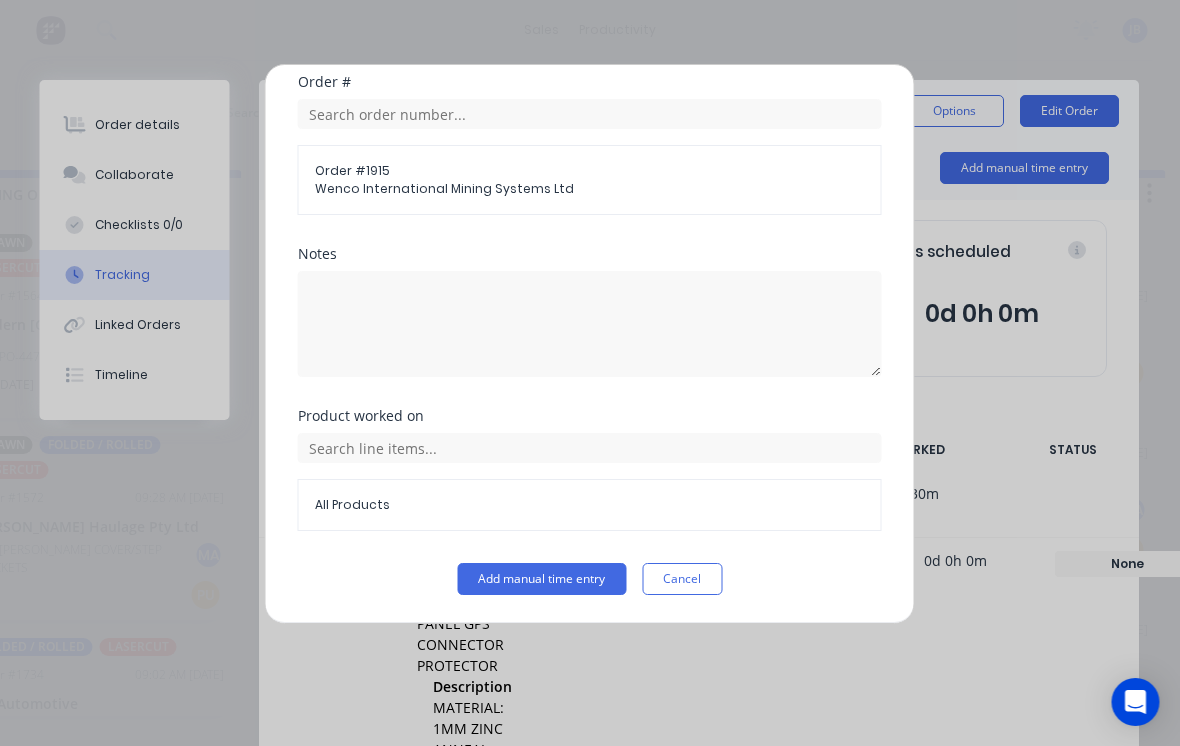 scroll, scrollTop: 512, scrollLeft: 0, axis: vertical 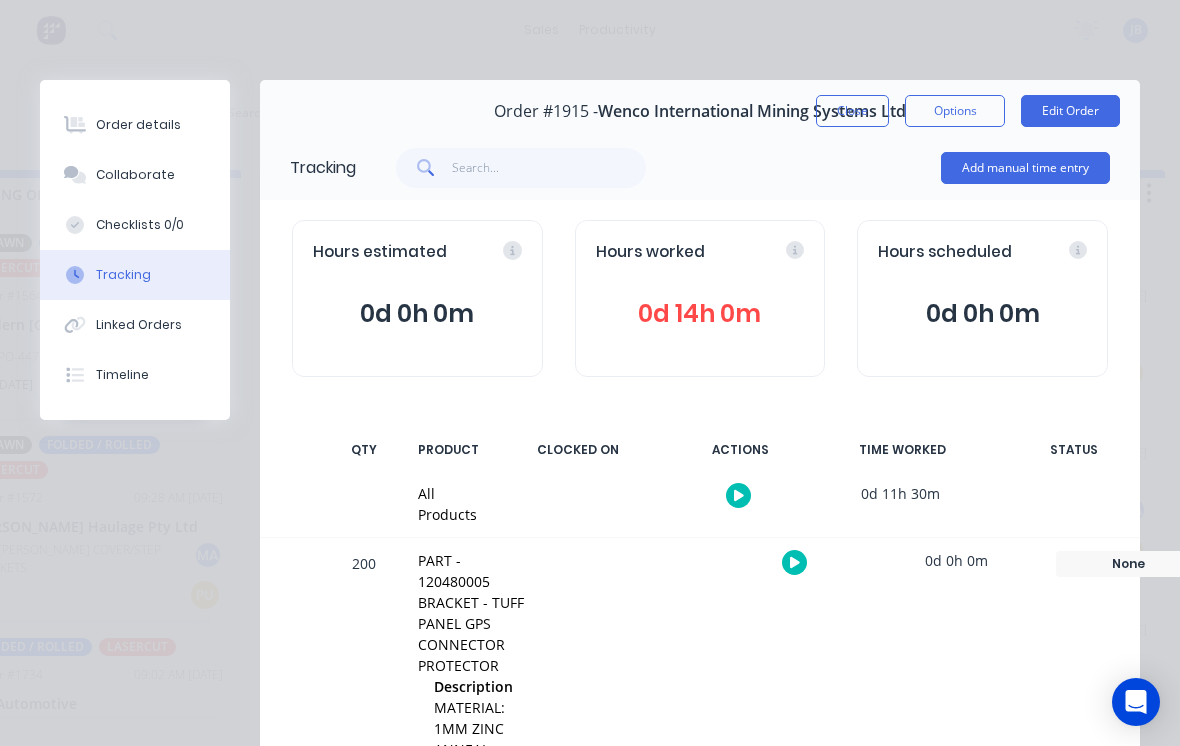 click on "Close" at bounding box center (852, 111) 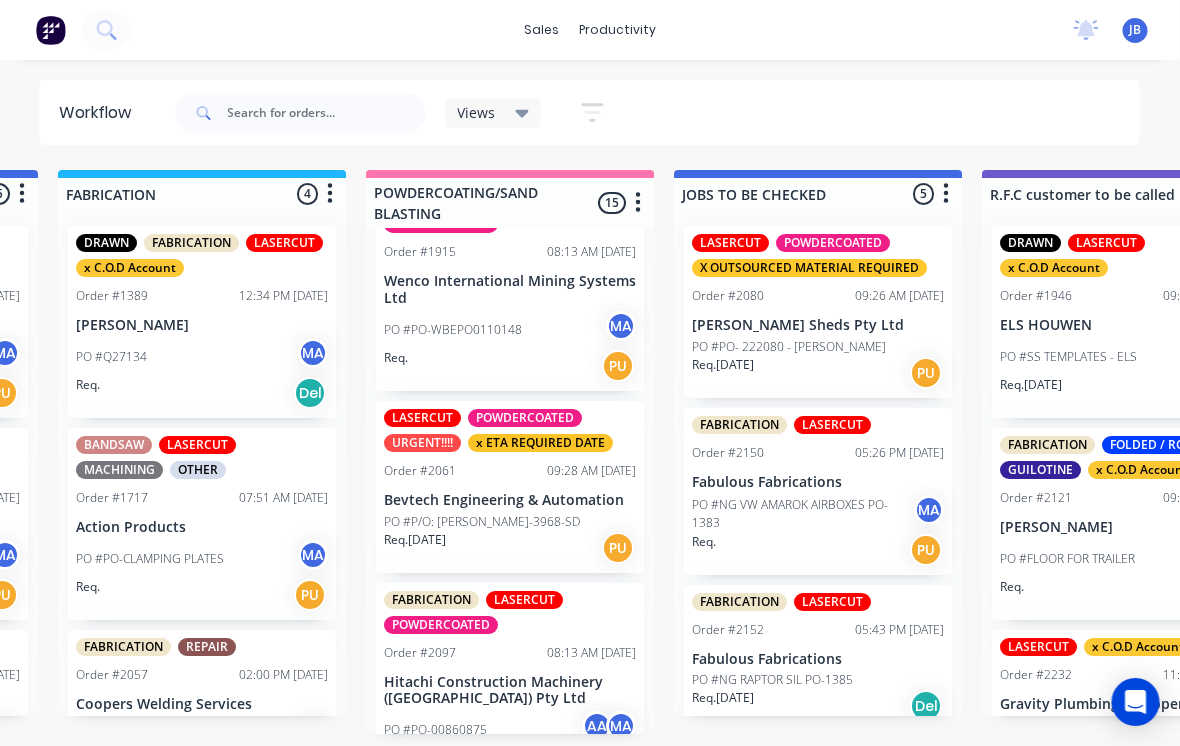 scroll, scrollTop: 19, scrollLeft: 1525, axis: both 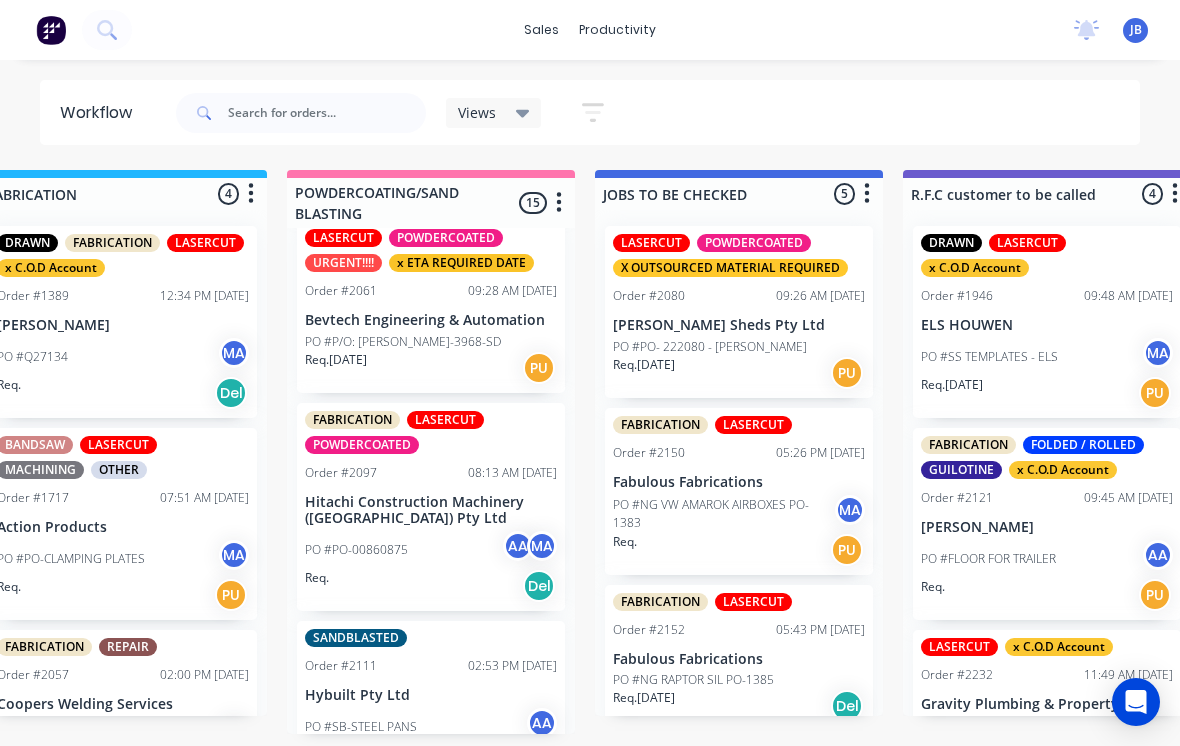 click on "PO #PO-00860875 AA MA" at bounding box center (431, 550) 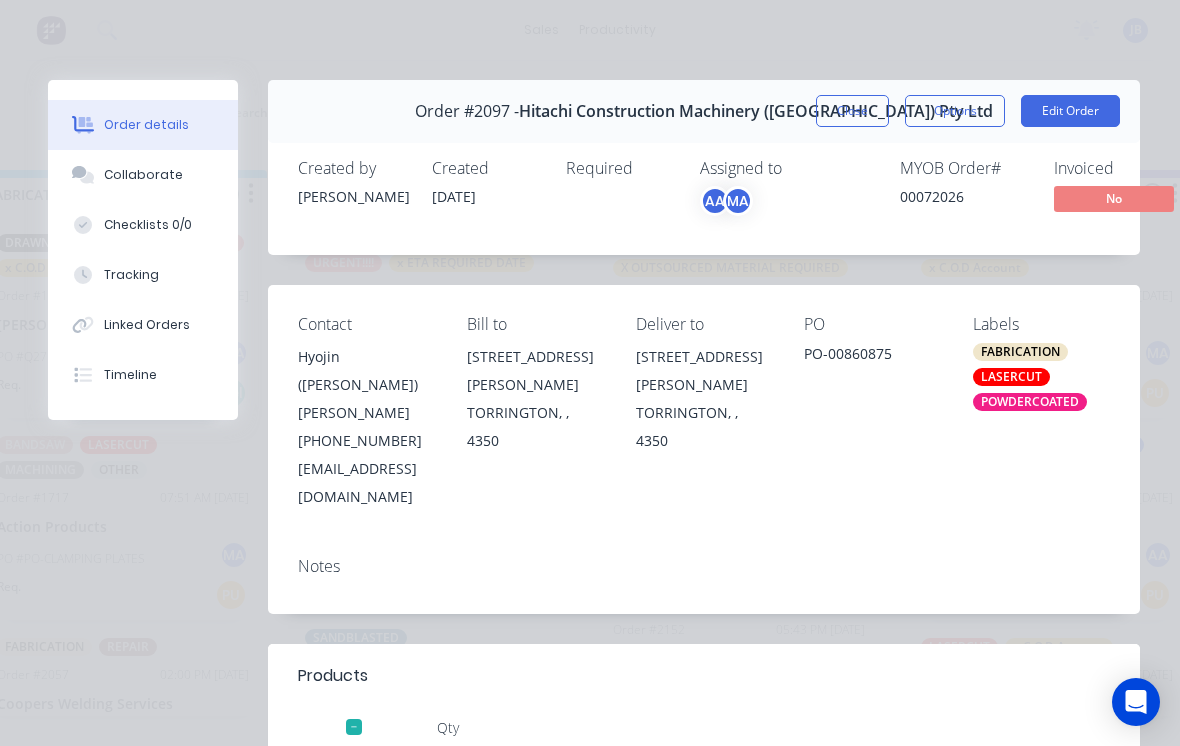 click on "Tracking" at bounding box center [143, 275] 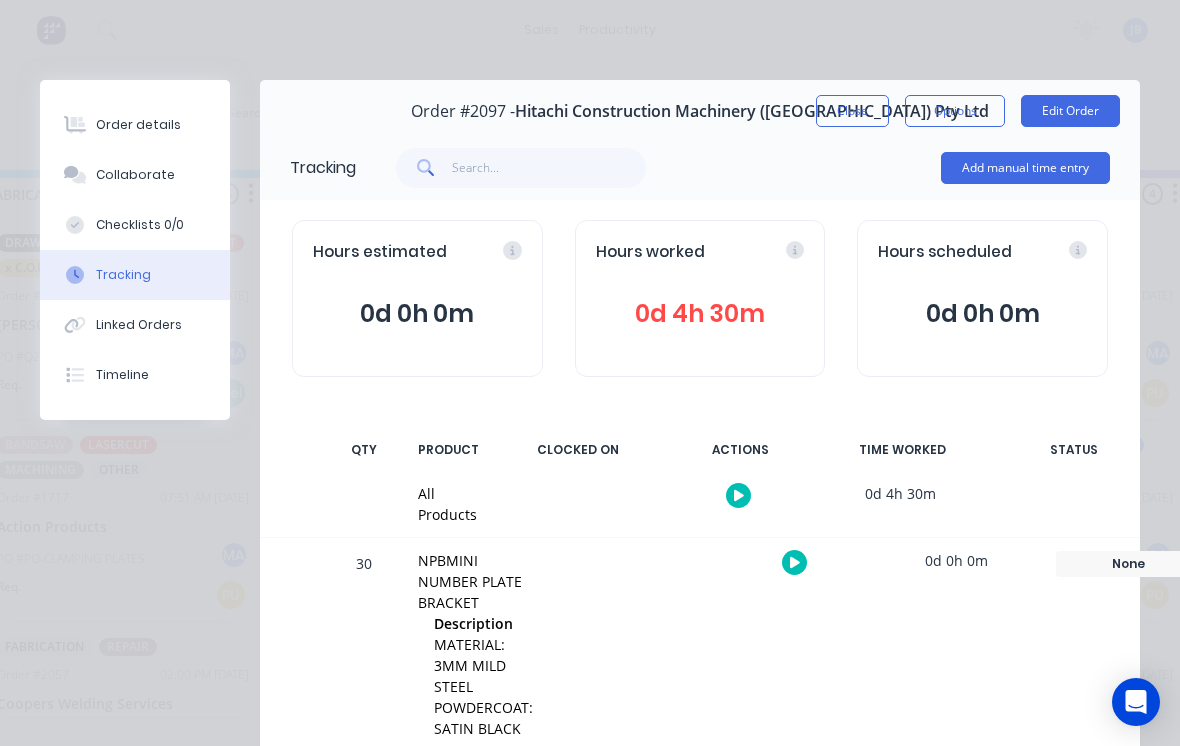 click on "Hours estimated 0d 0h 0m Hours worked 0d 4h 30m Hours scheduled 0d 0h 0m" at bounding box center [700, 298] 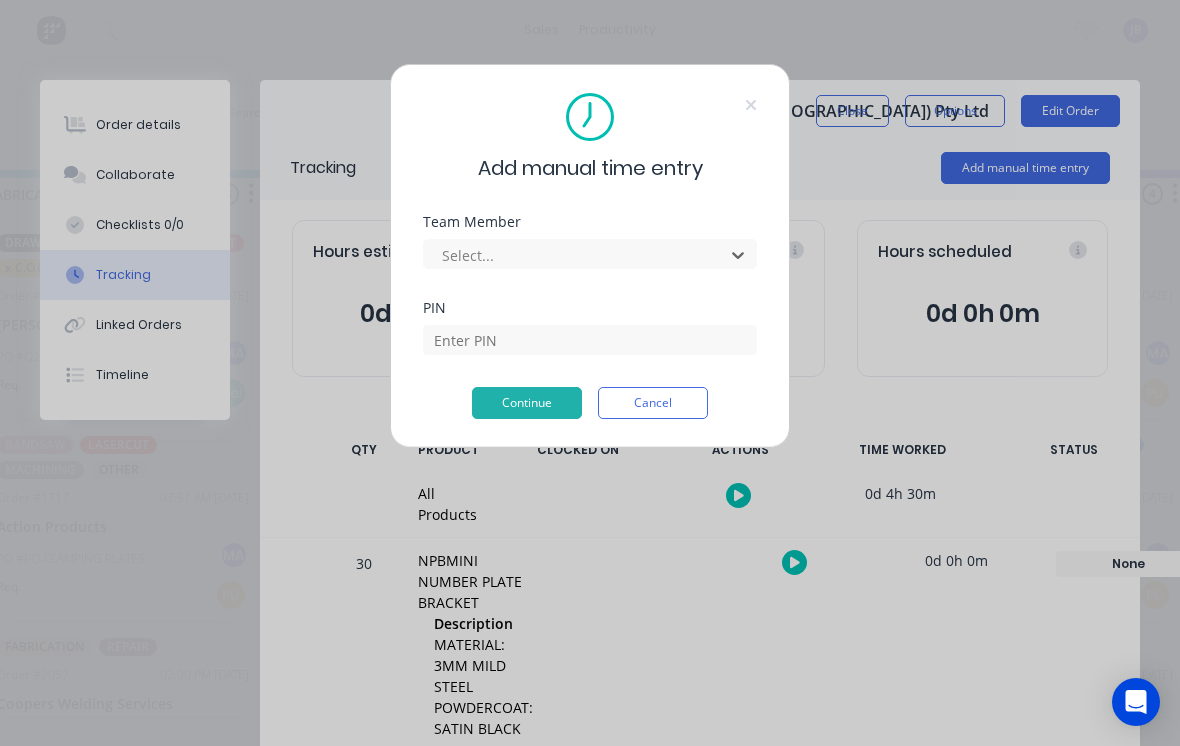 scroll, scrollTop: 19, scrollLeft: 1603, axis: both 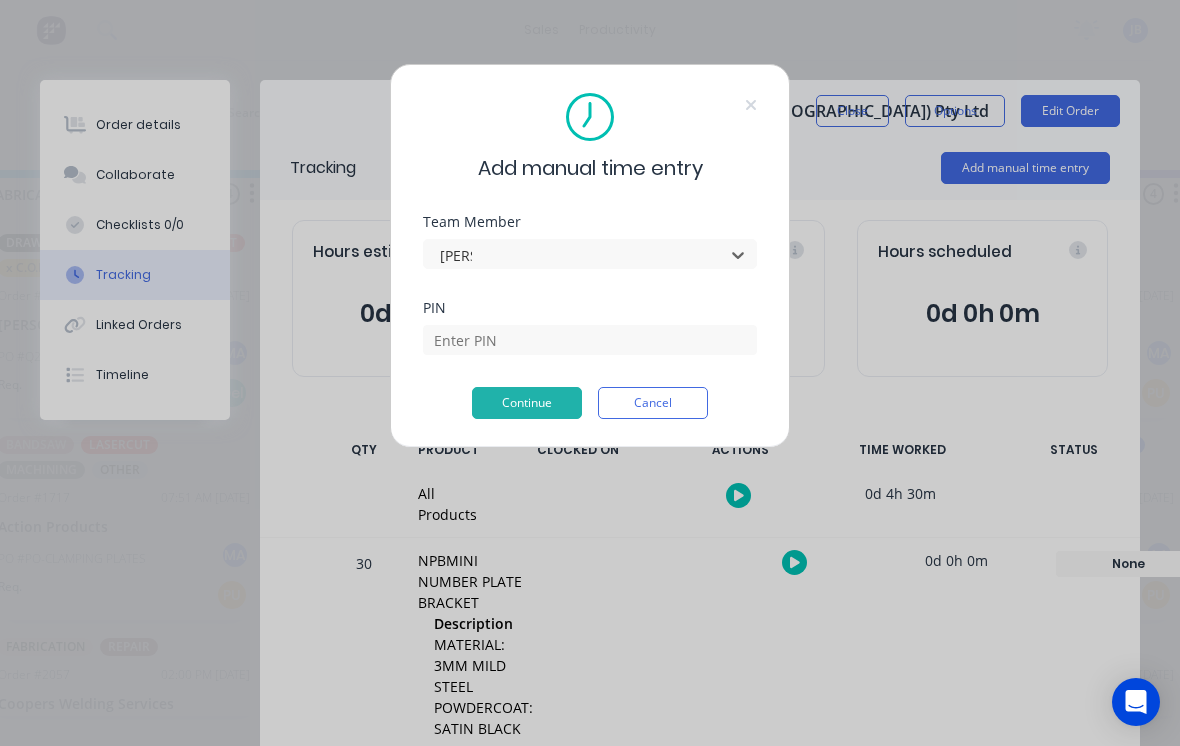 type on "[PERSON_NAME]" 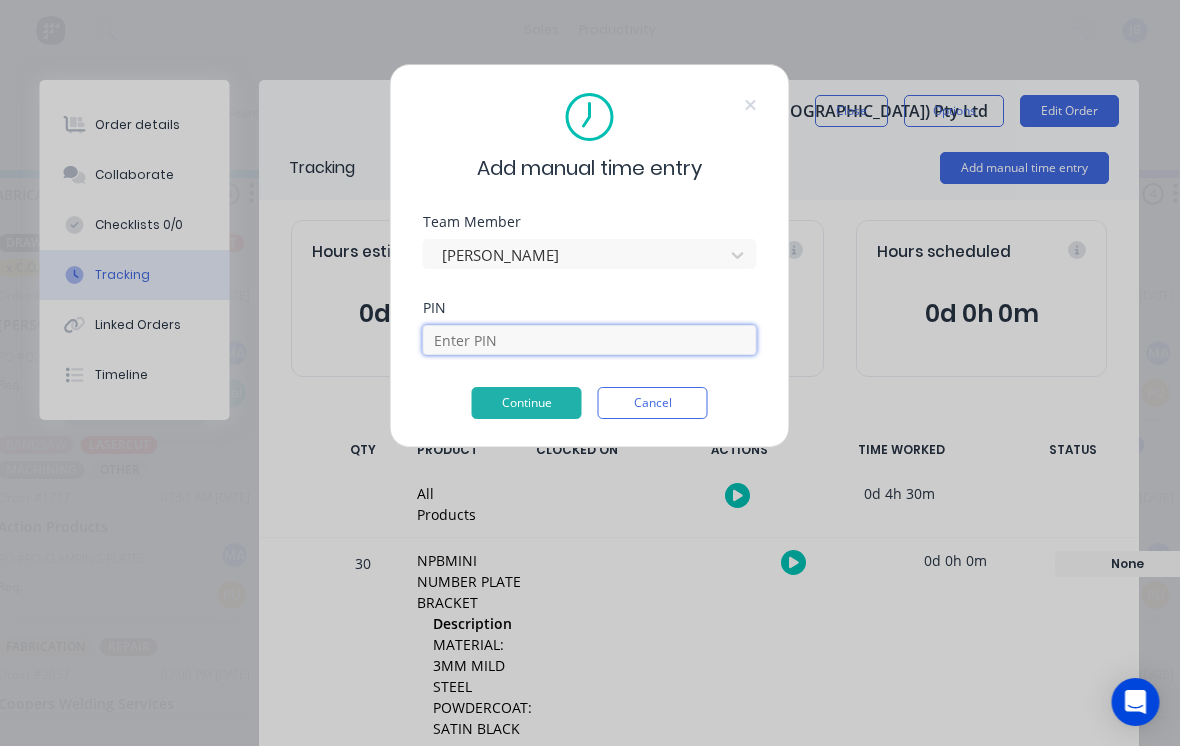 click at bounding box center [590, 340] 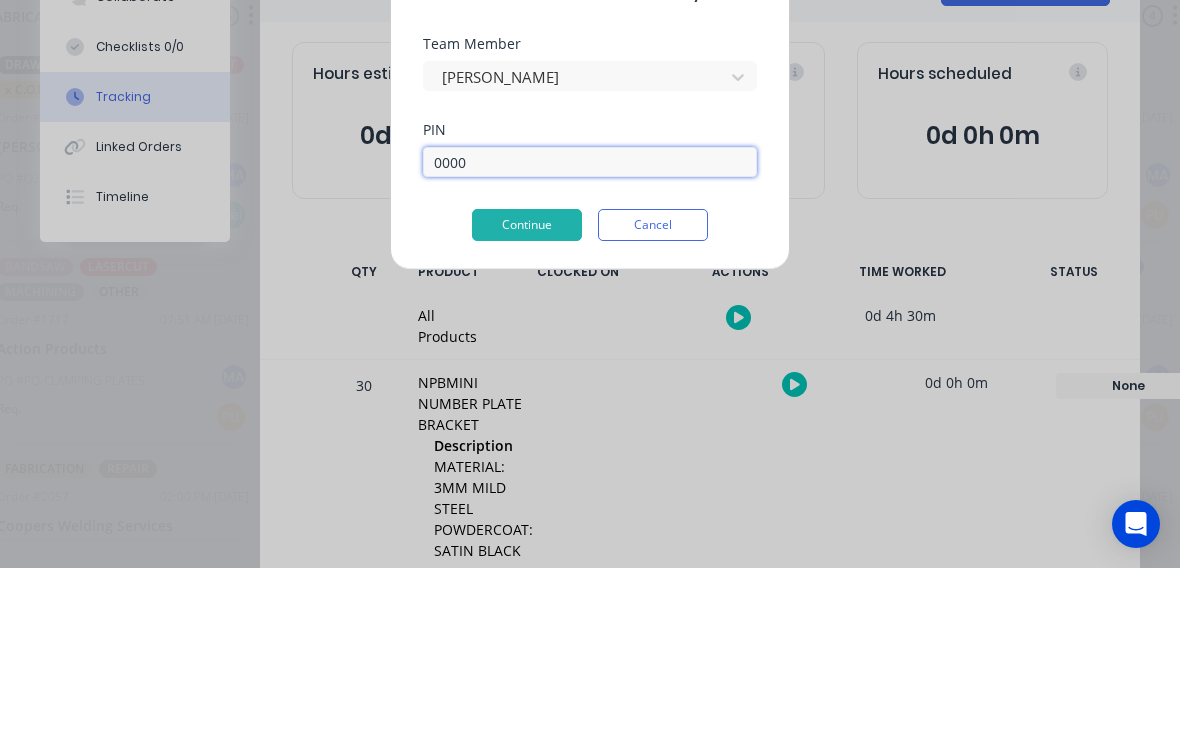 type on "0000" 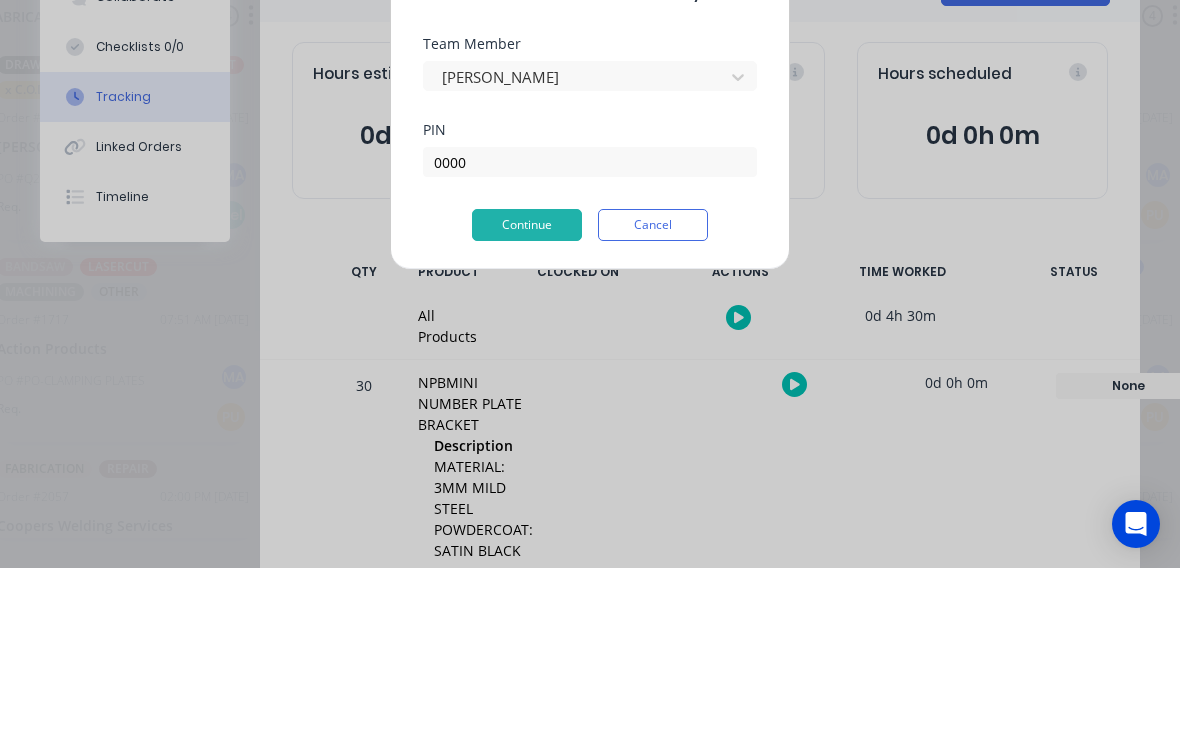 click on "Continue" at bounding box center [527, 403] 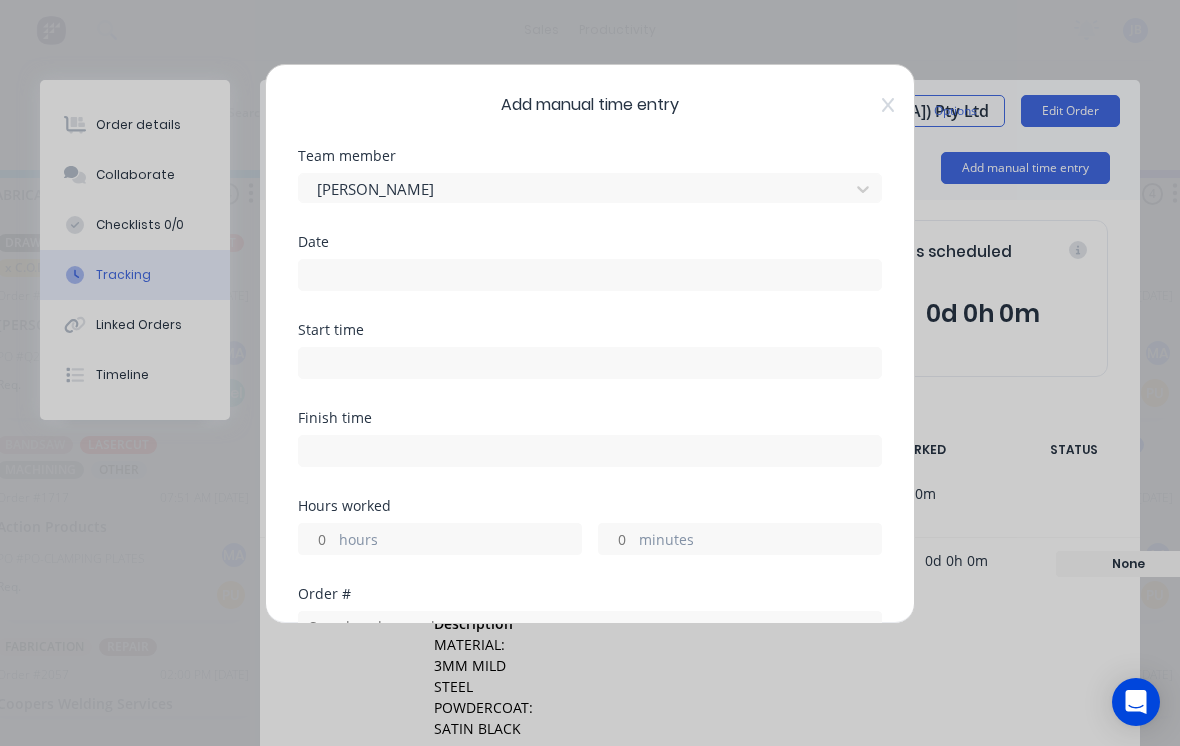 click at bounding box center [590, 275] 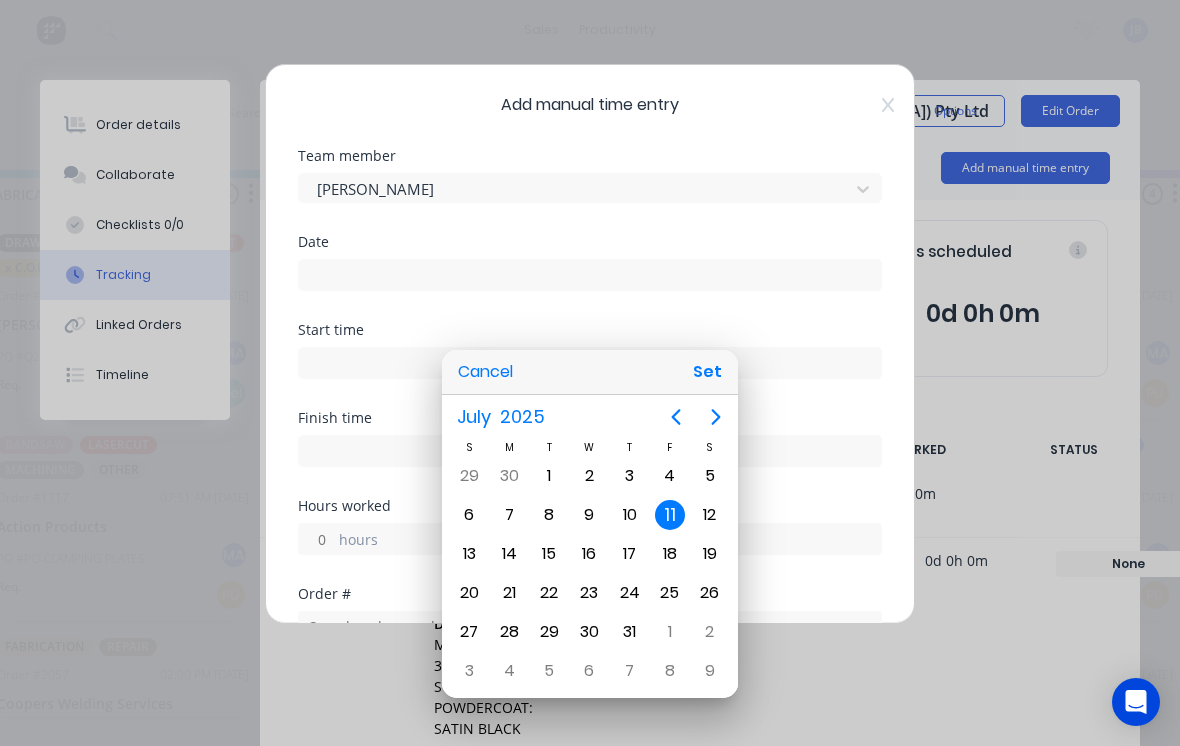 click on "10" at bounding box center (630, 515) 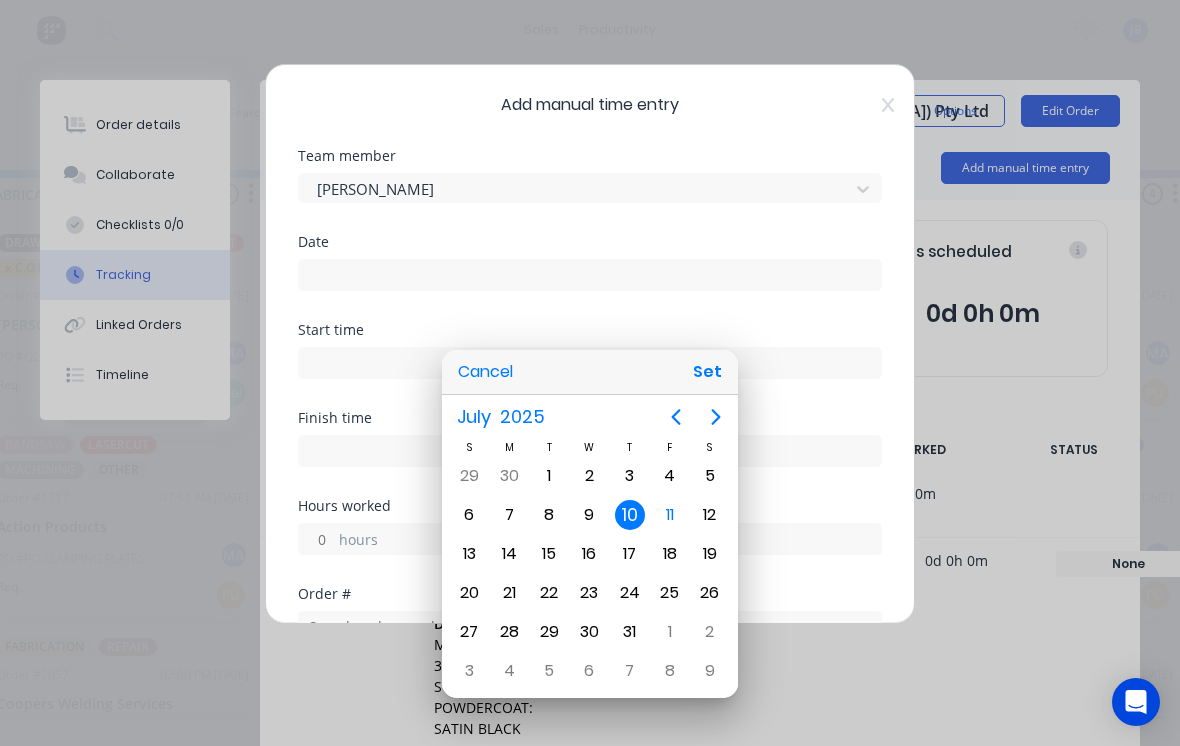 click on "Set" at bounding box center (707, 372) 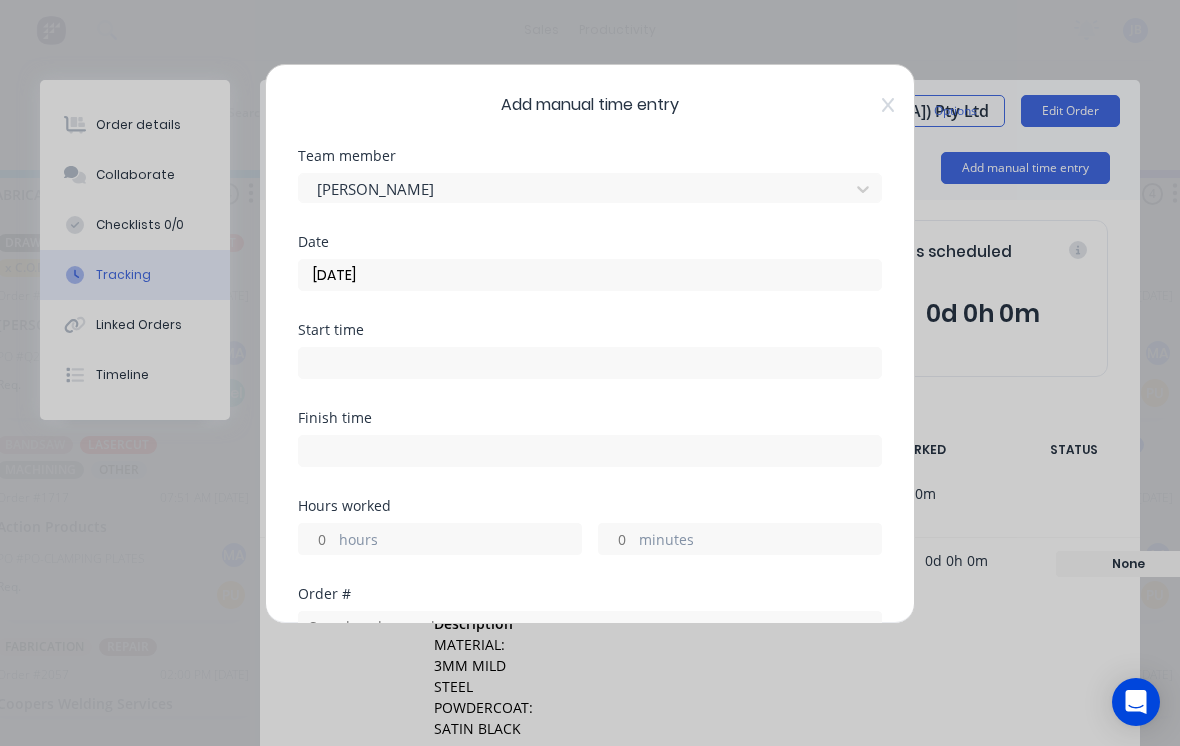click on "hours" at bounding box center [316, 539] 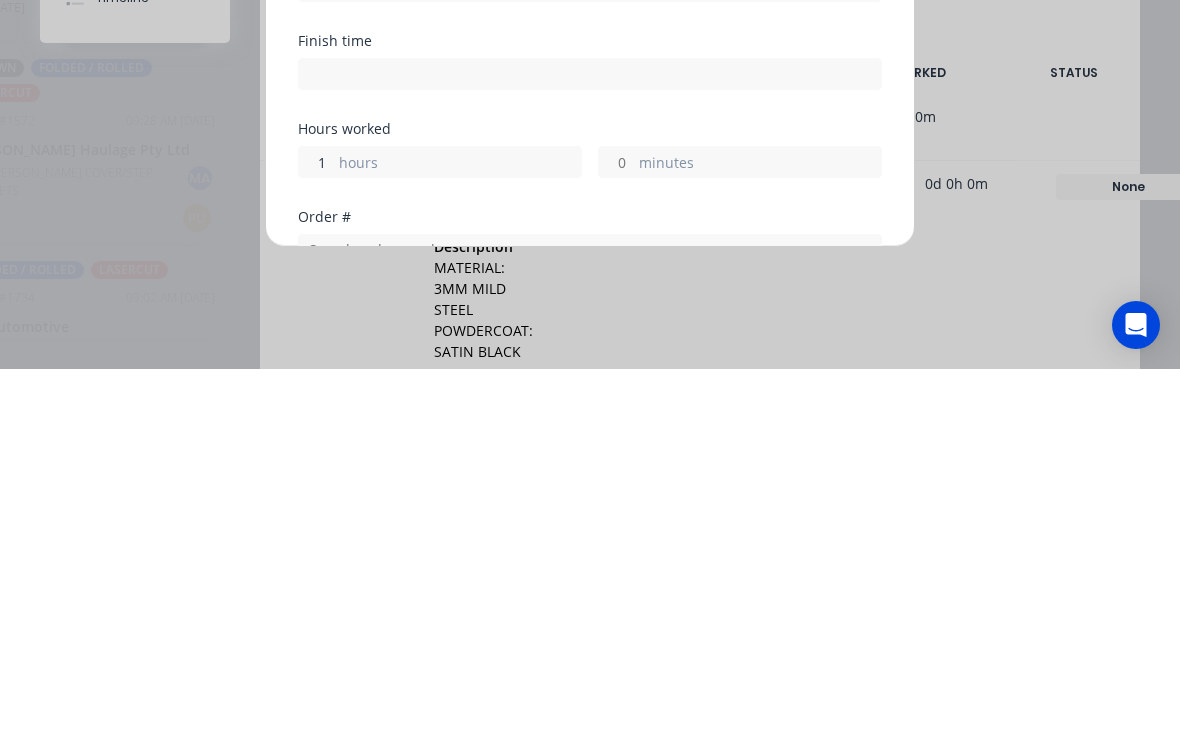 type on "1" 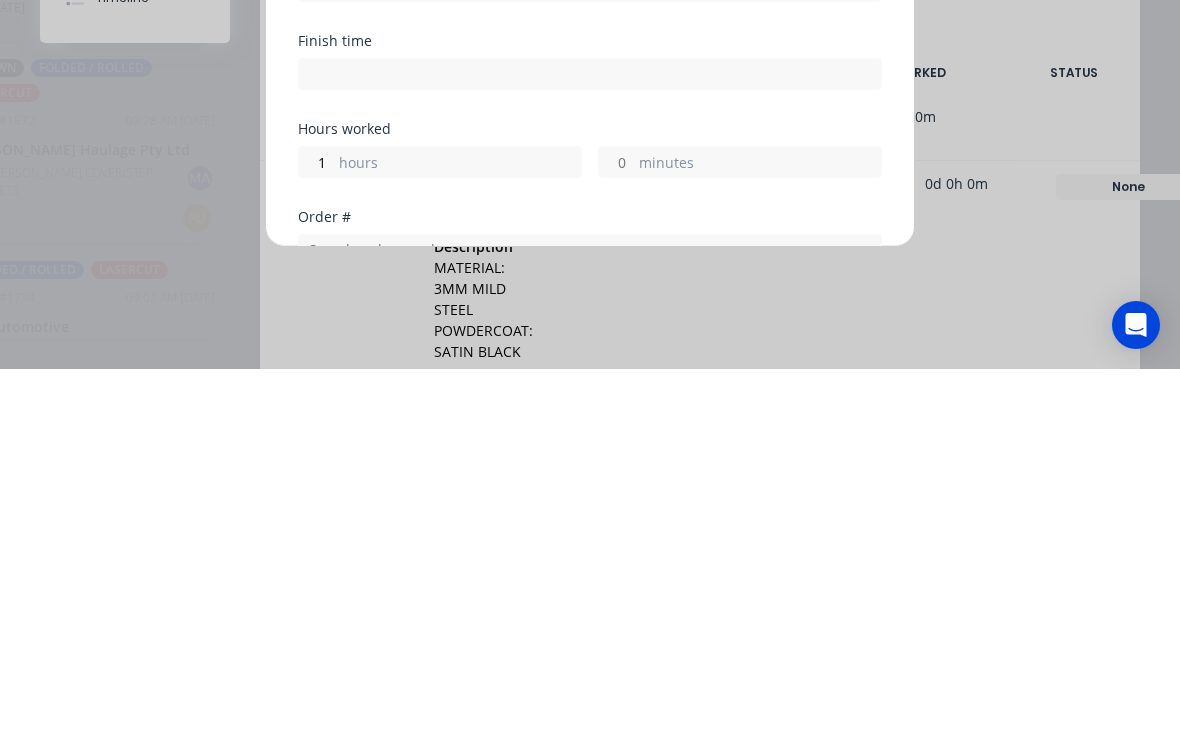 click on "1 hours minutes" at bounding box center (590, 536) 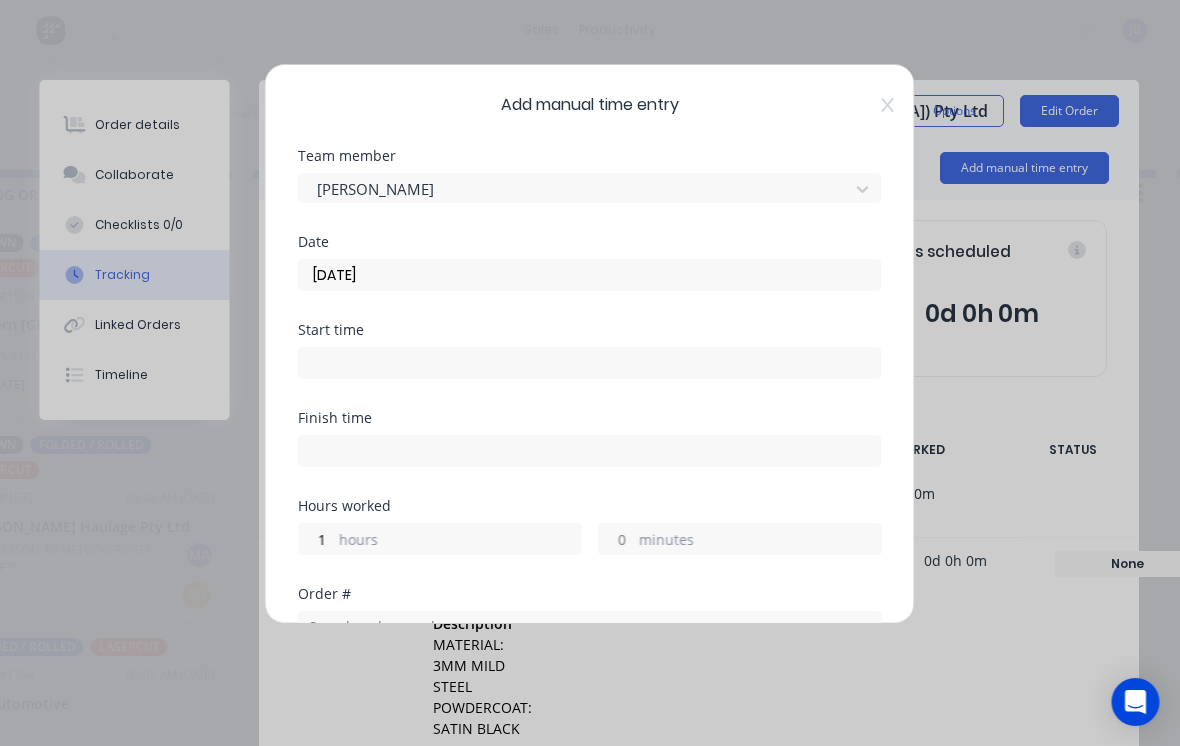 click on "minutes" at bounding box center (616, 539) 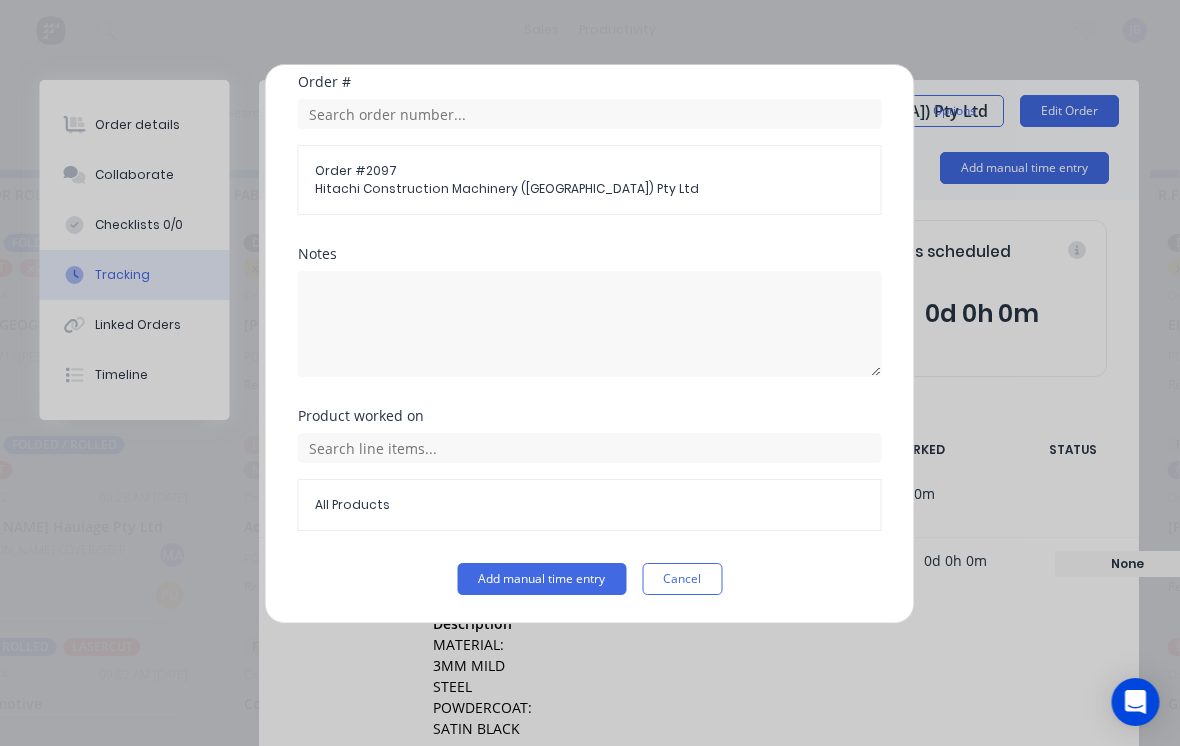 scroll, scrollTop: 512, scrollLeft: 0, axis: vertical 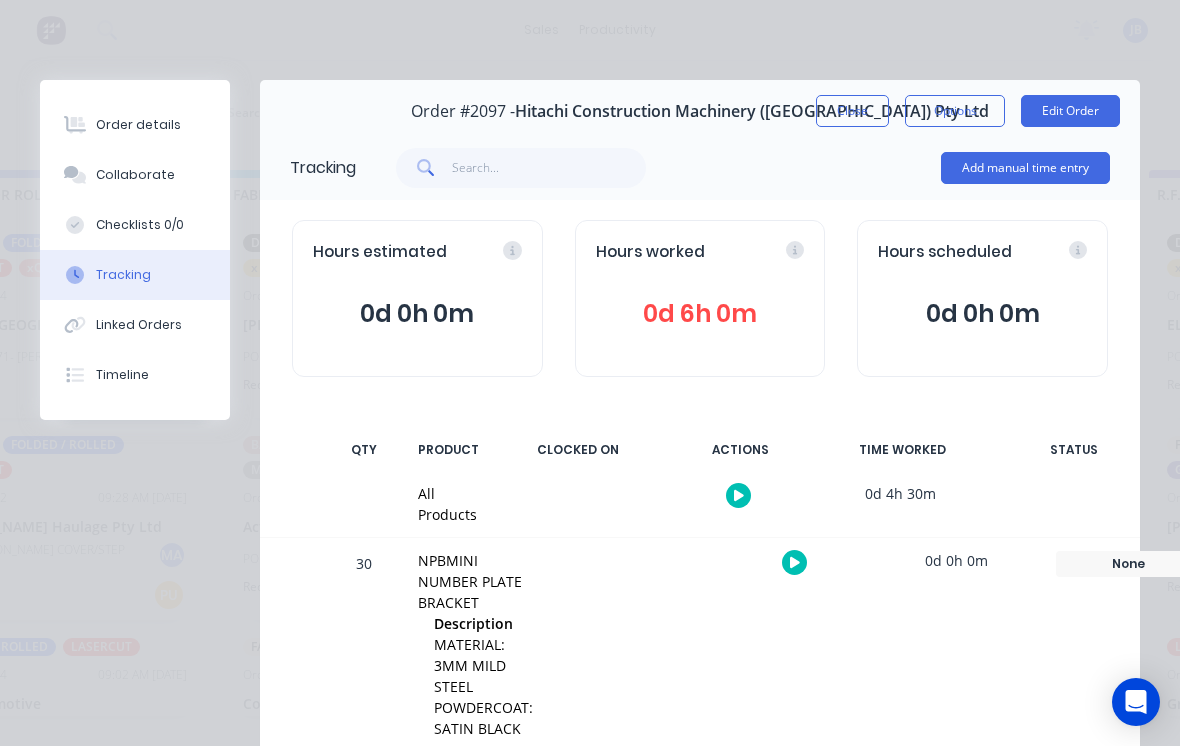click on "Close" at bounding box center (852, 111) 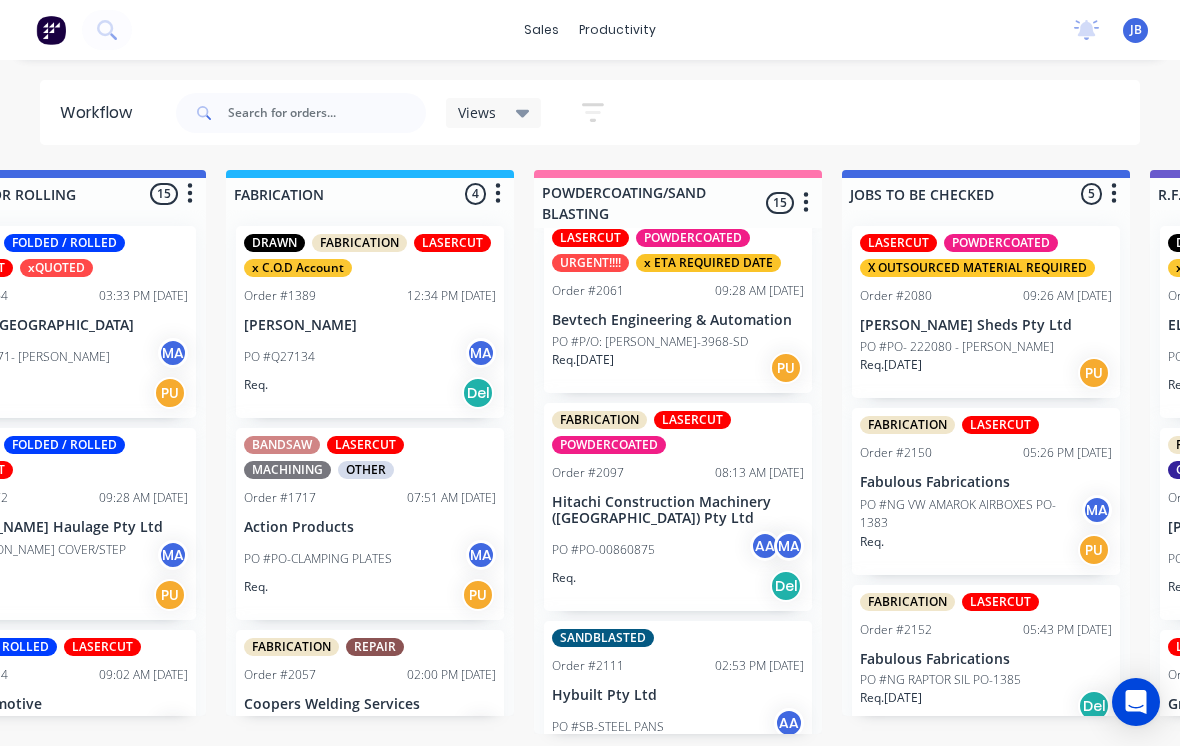 scroll, scrollTop: 19, scrollLeft: 1358, axis: both 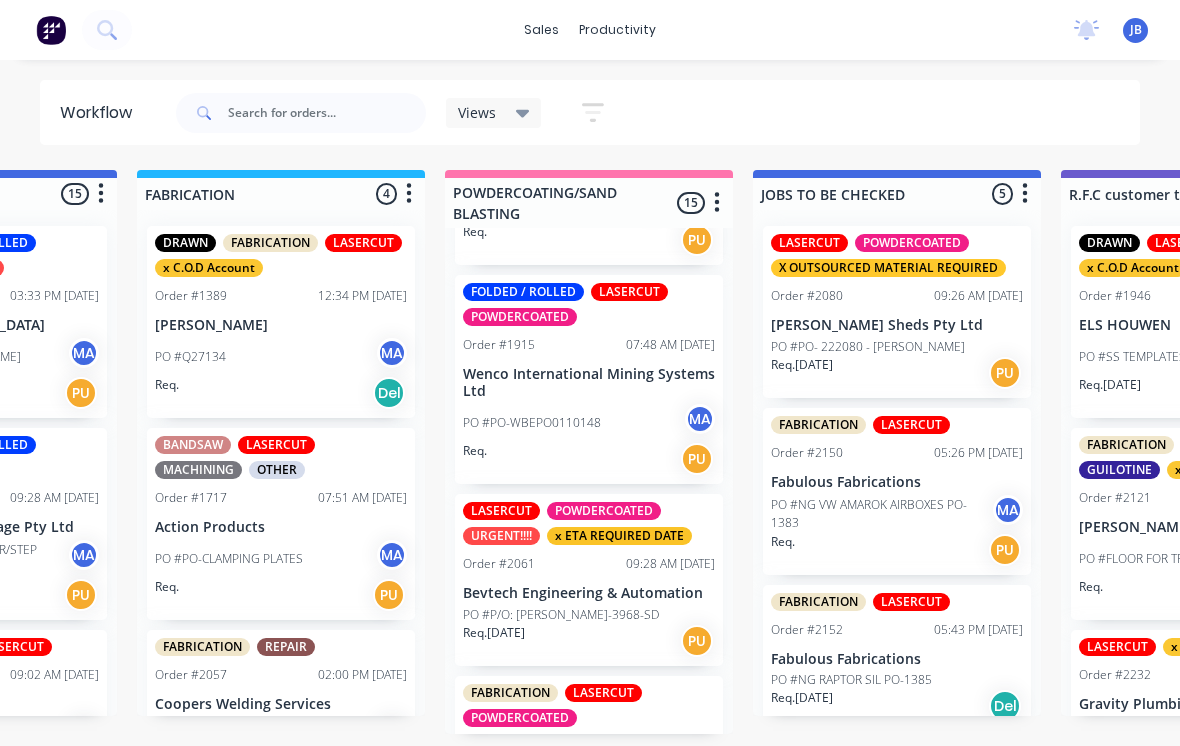 click on "Wenco International Mining Systems Ltd" at bounding box center (589, 383) 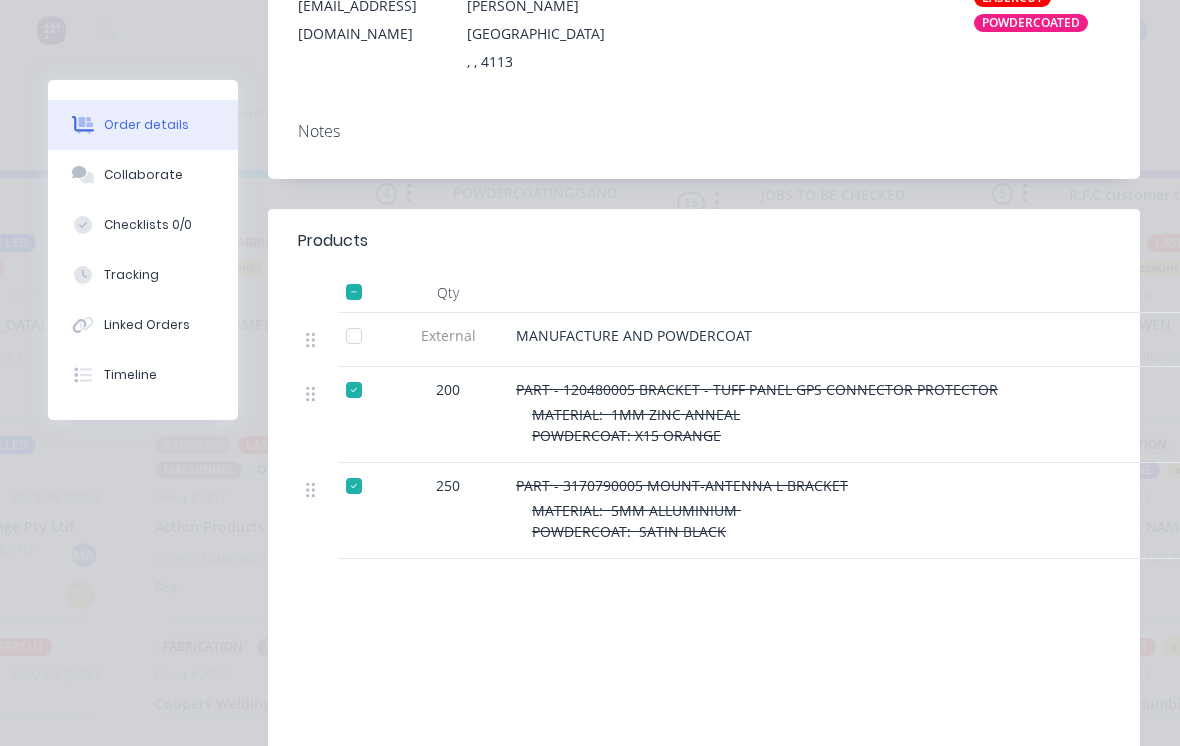 scroll, scrollTop: 380, scrollLeft: 0, axis: vertical 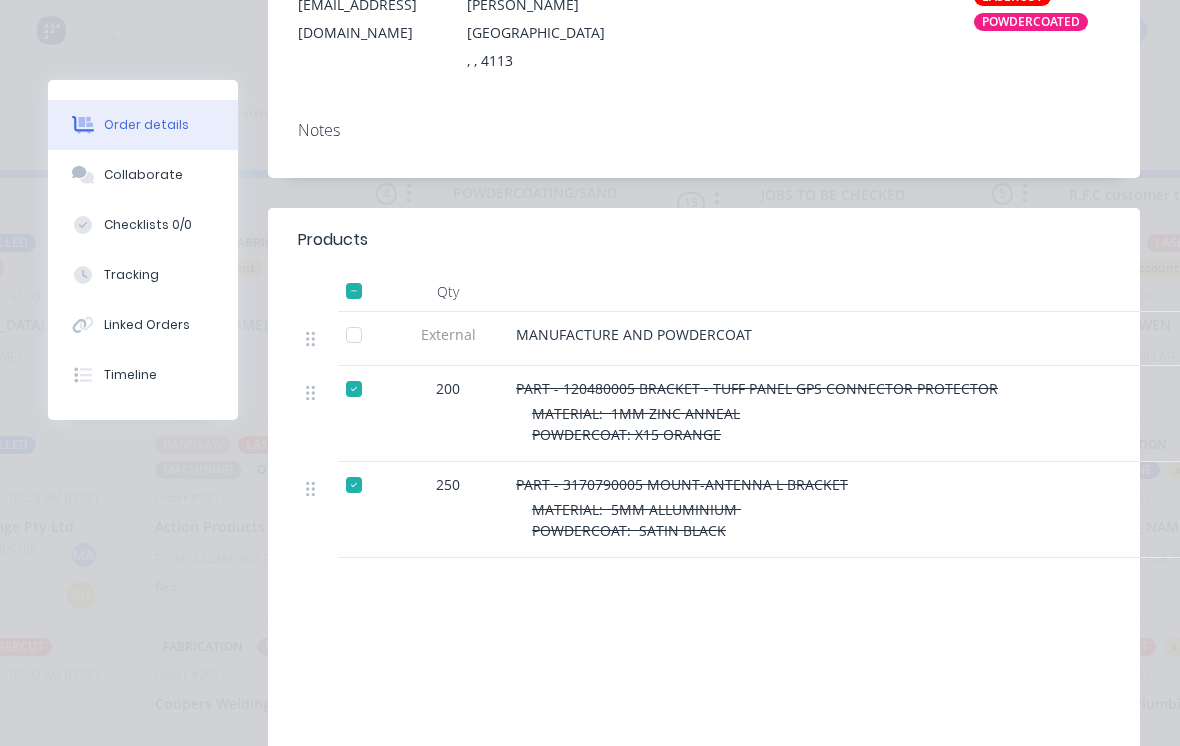 click at bounding box center [354, 335] 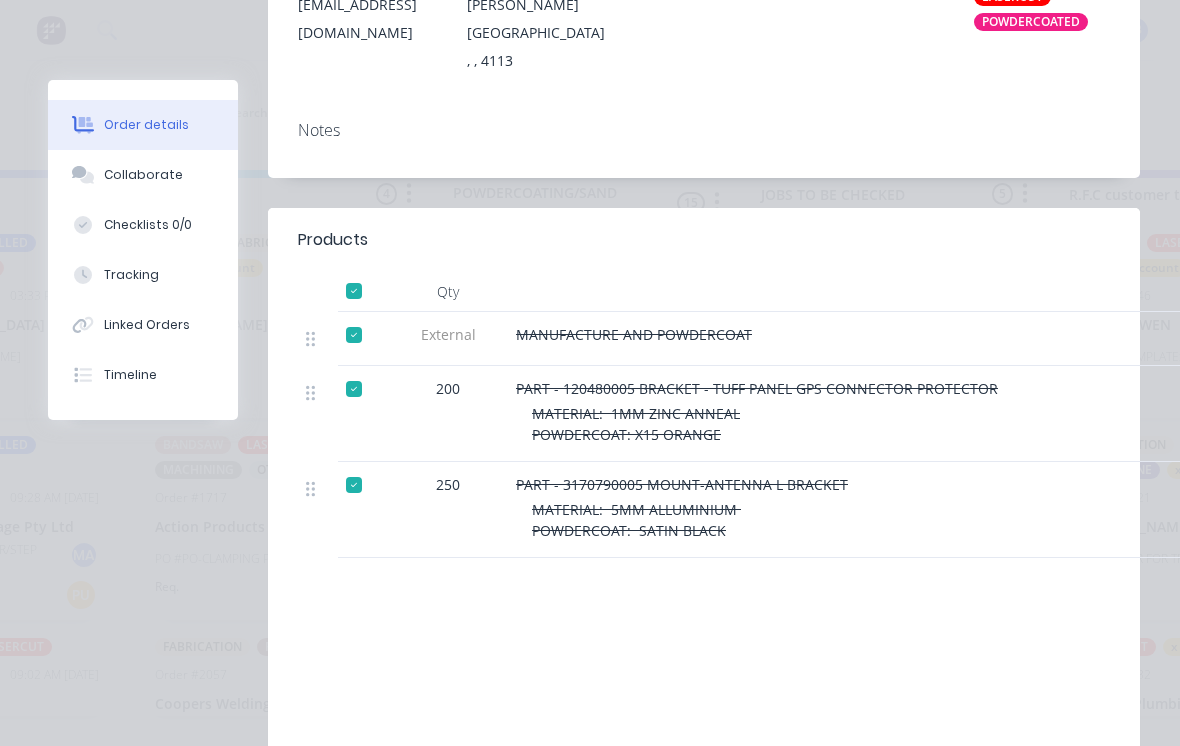 click on "Collaborate" at bounding box center [143, 175] 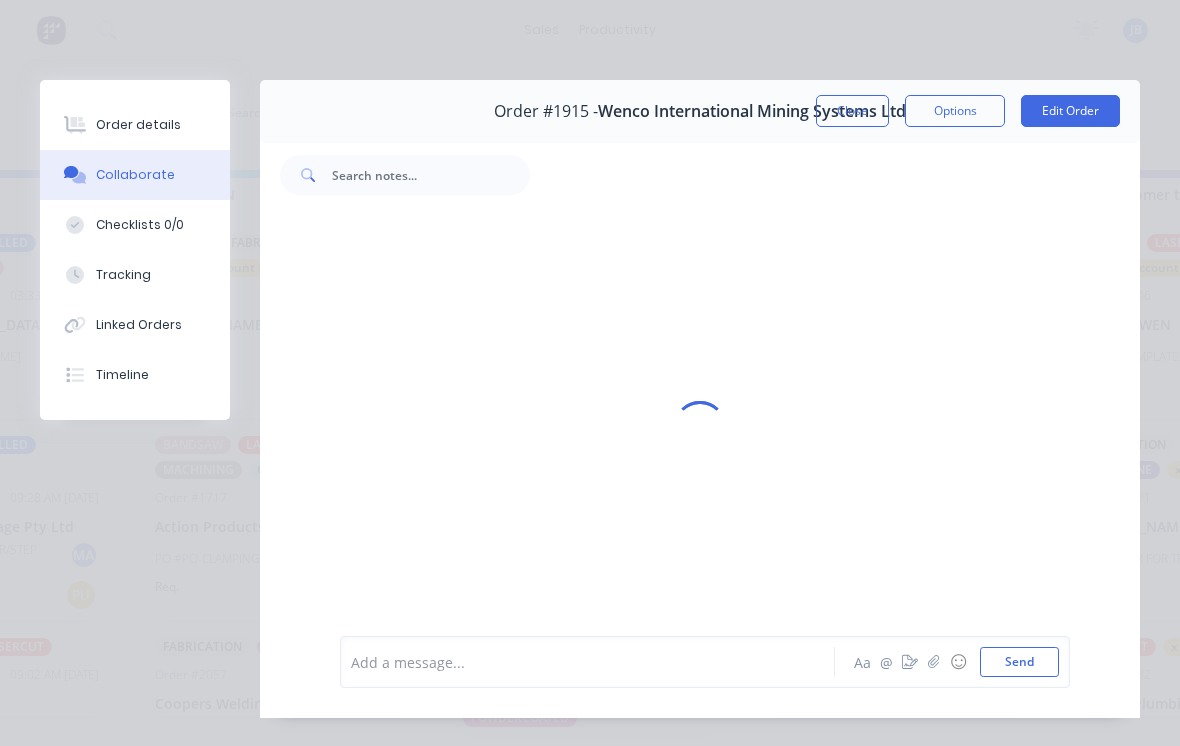 scroll, scrollTop: 2333, scrollLeft: 0, axis: vertical 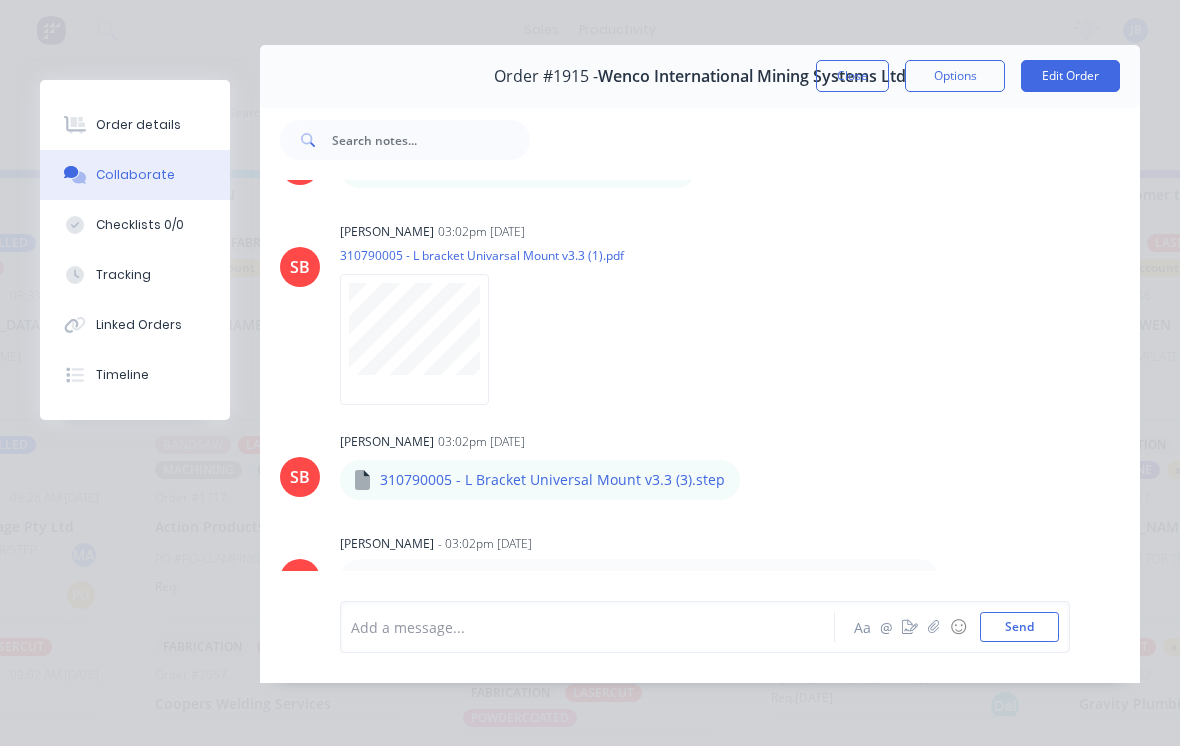 click 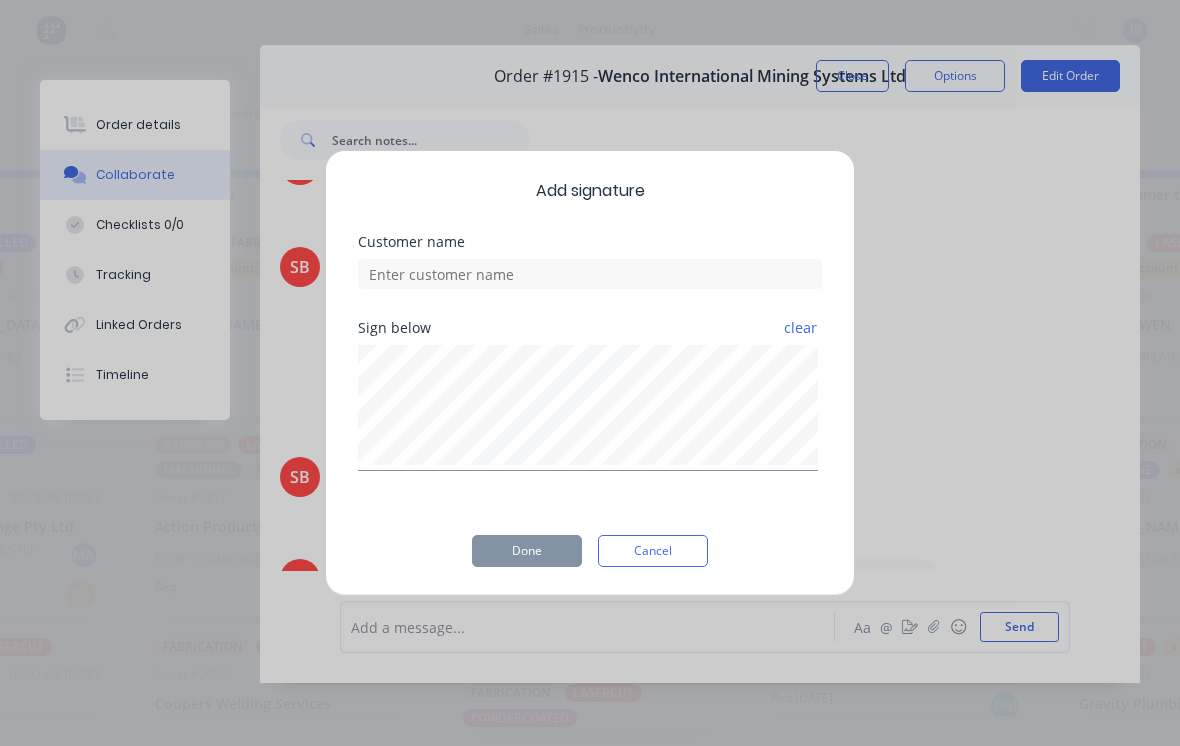 click on "Add signature Customer name Sign below clear   Done   Cancel" at bounding box center (590, 373) 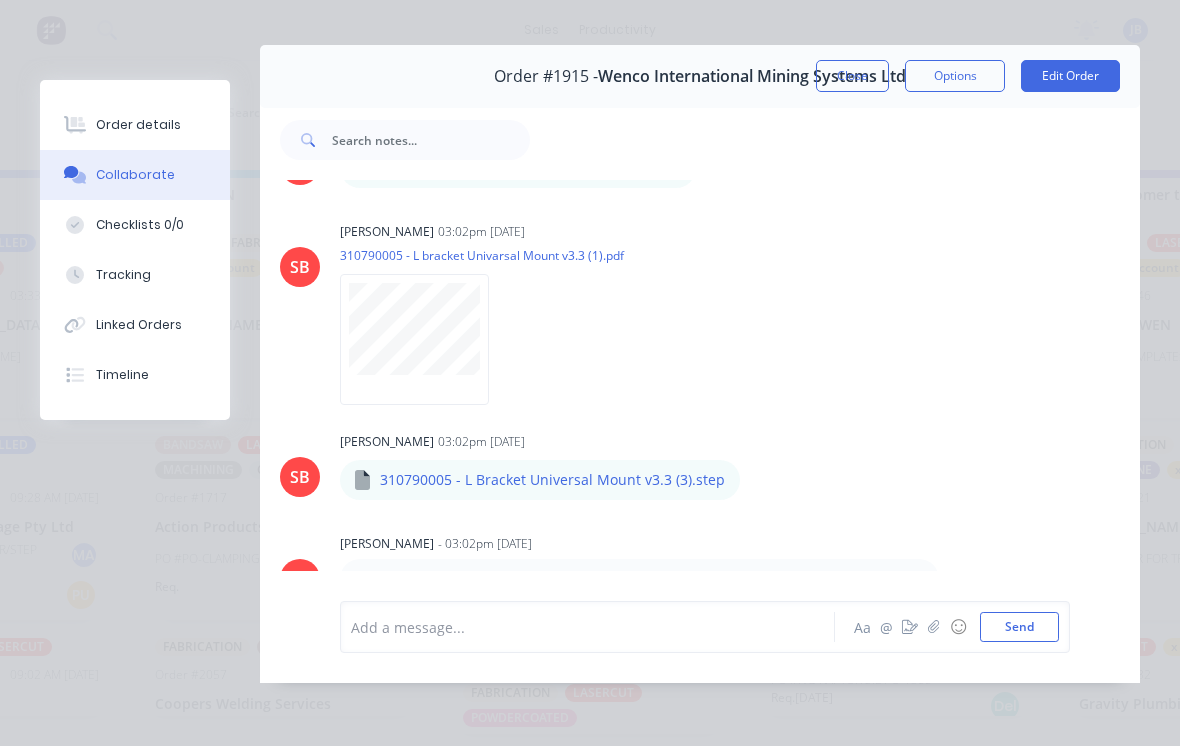 click 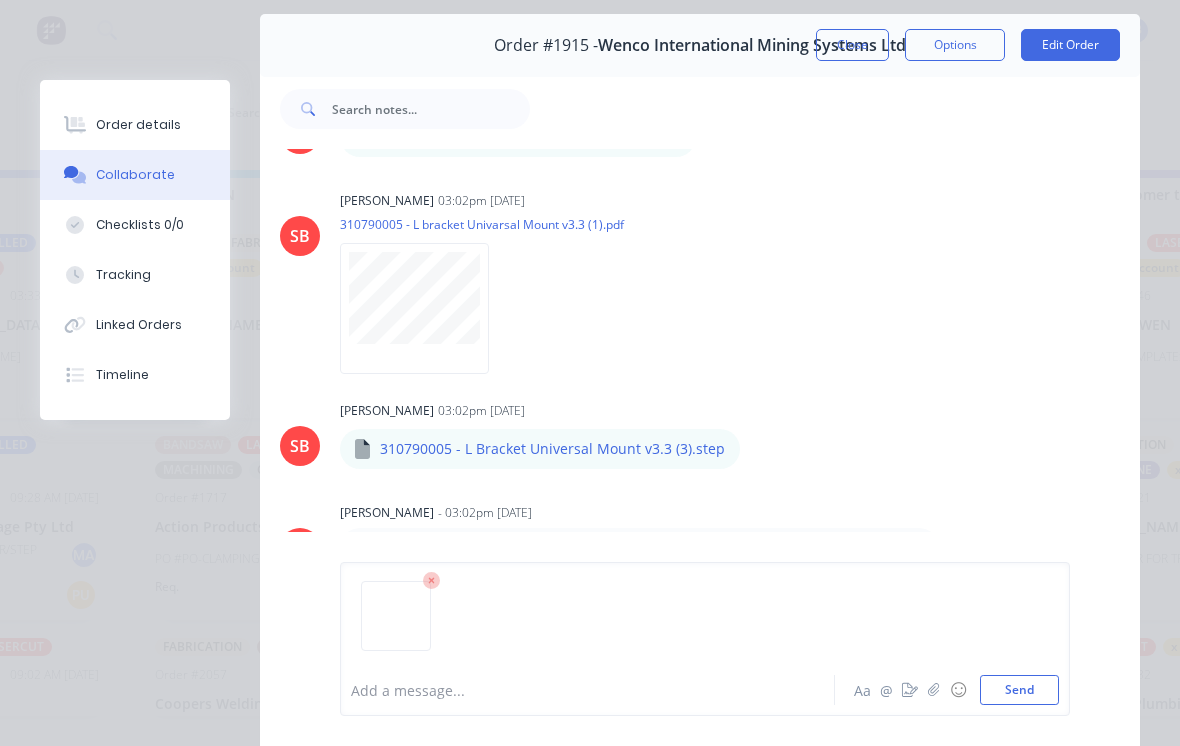 click on "Send" at bounding box center (1019, 690) 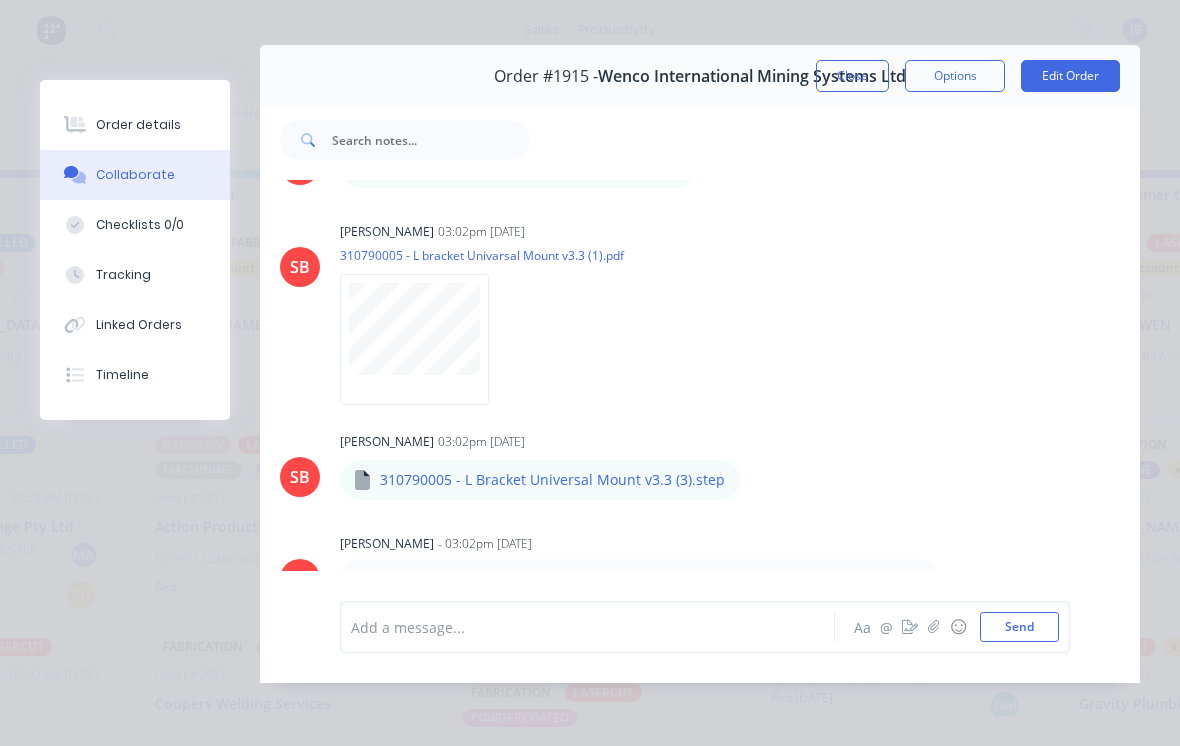 scroll, scrollTop: 2649, scrollLeft: 0, axis: vertical 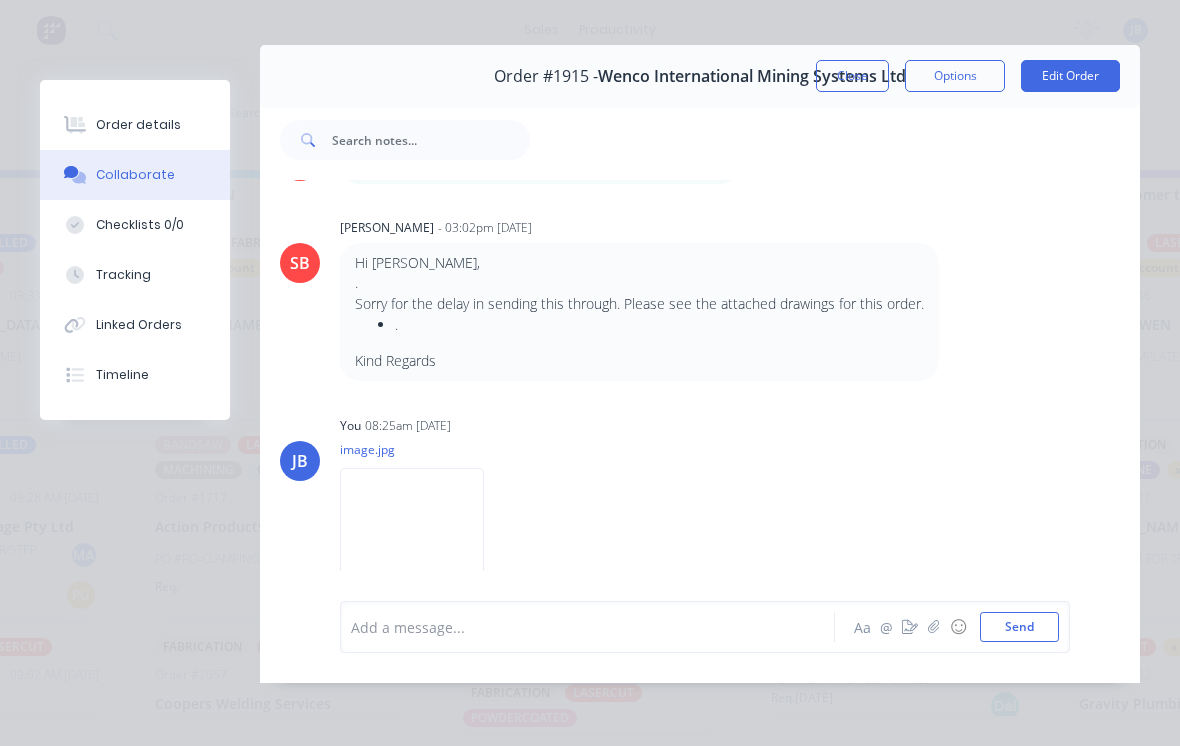 click at bounding box center [593, 627] 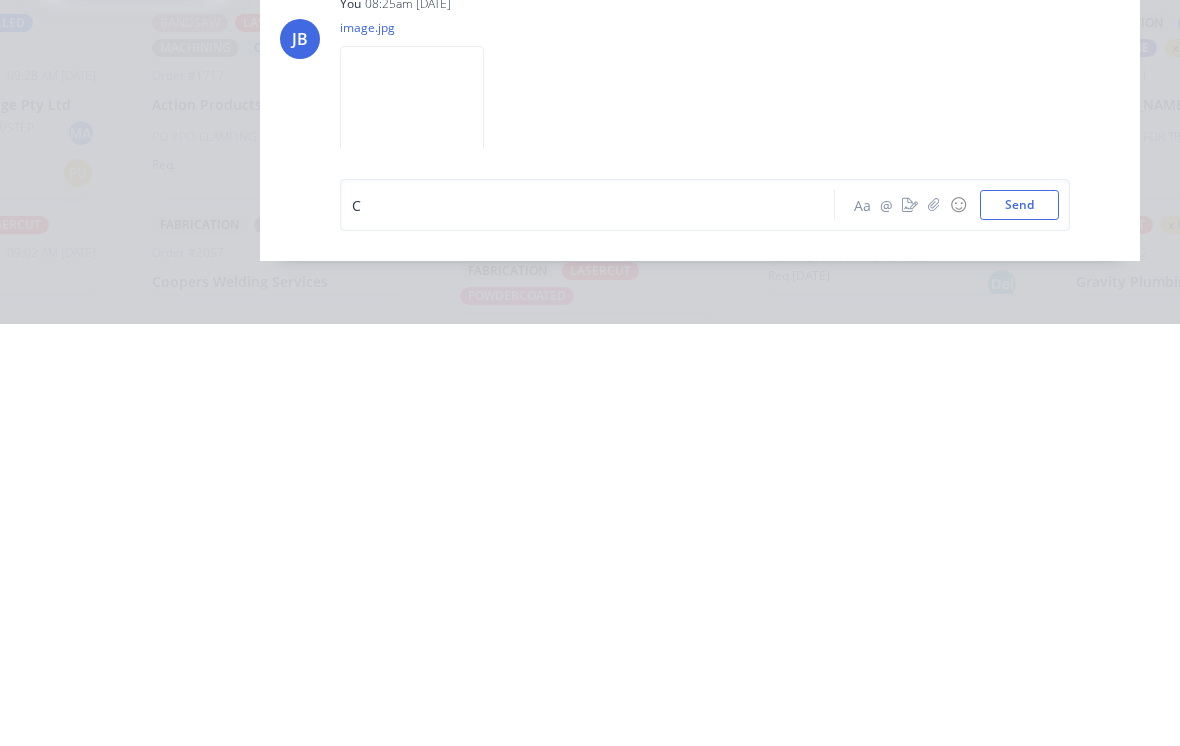 type 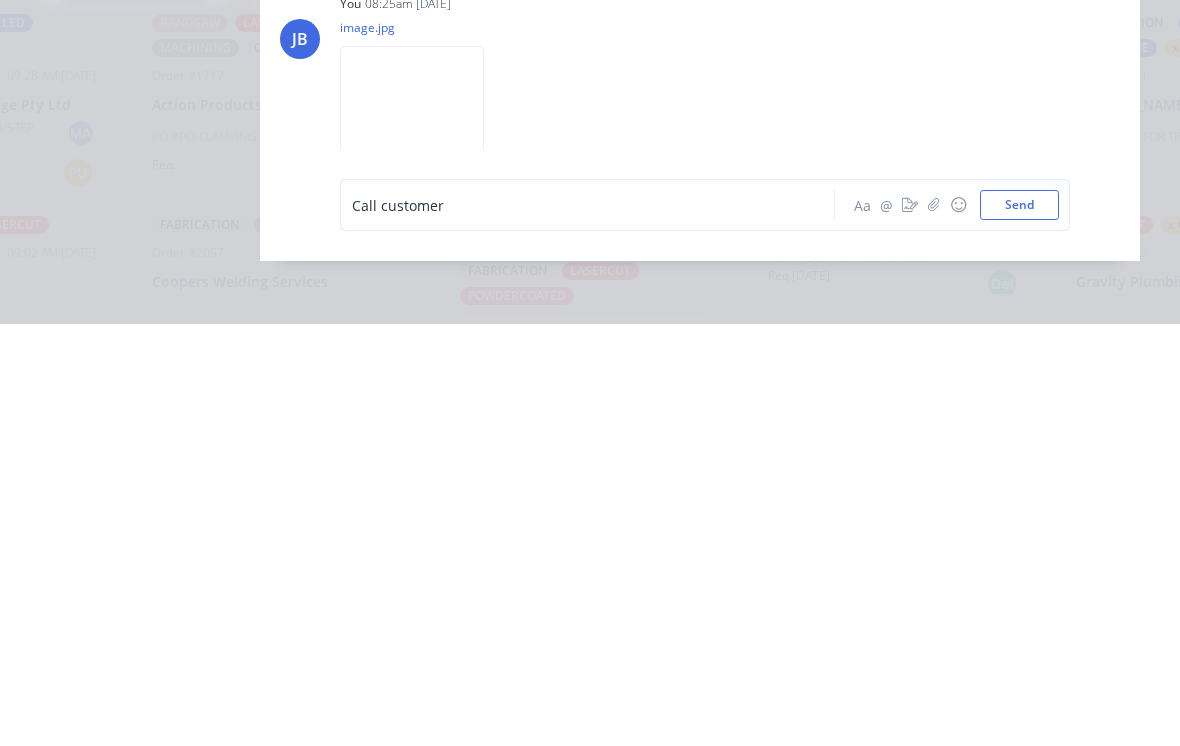 click on "Send" at bounding box center (1019, 627) 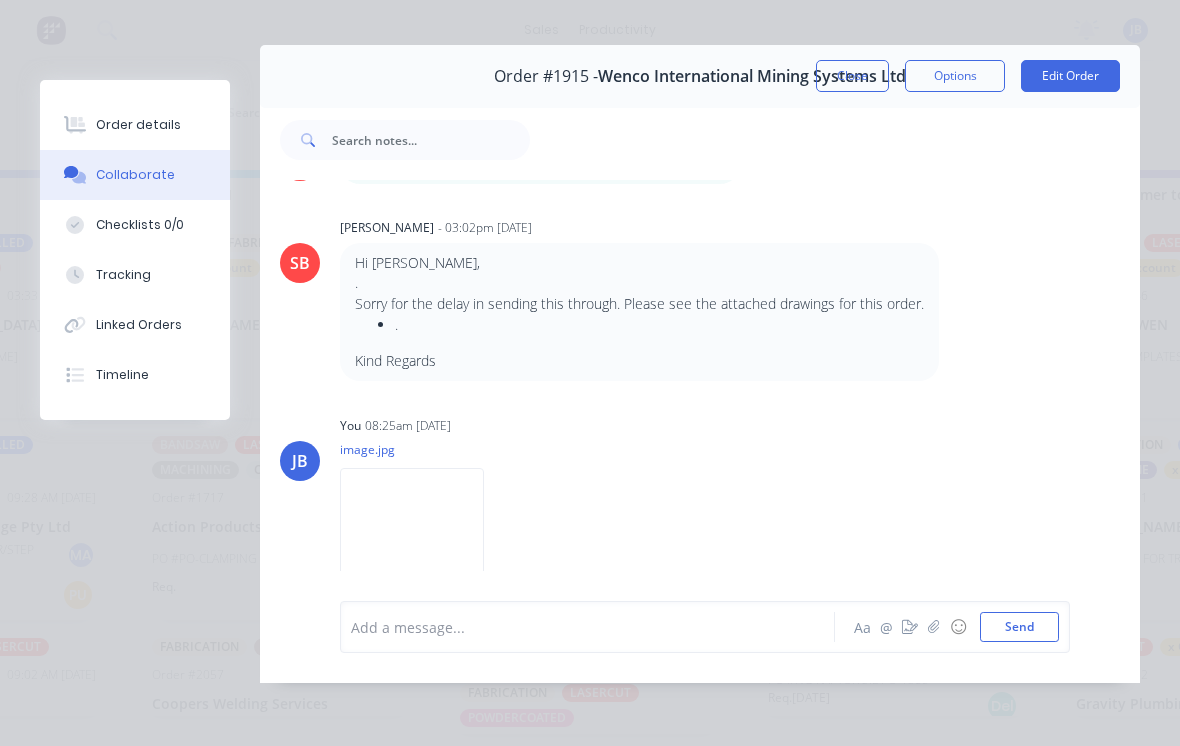 scroll, scrollTop: 2771, scrollLeft: 0, axis: vertical 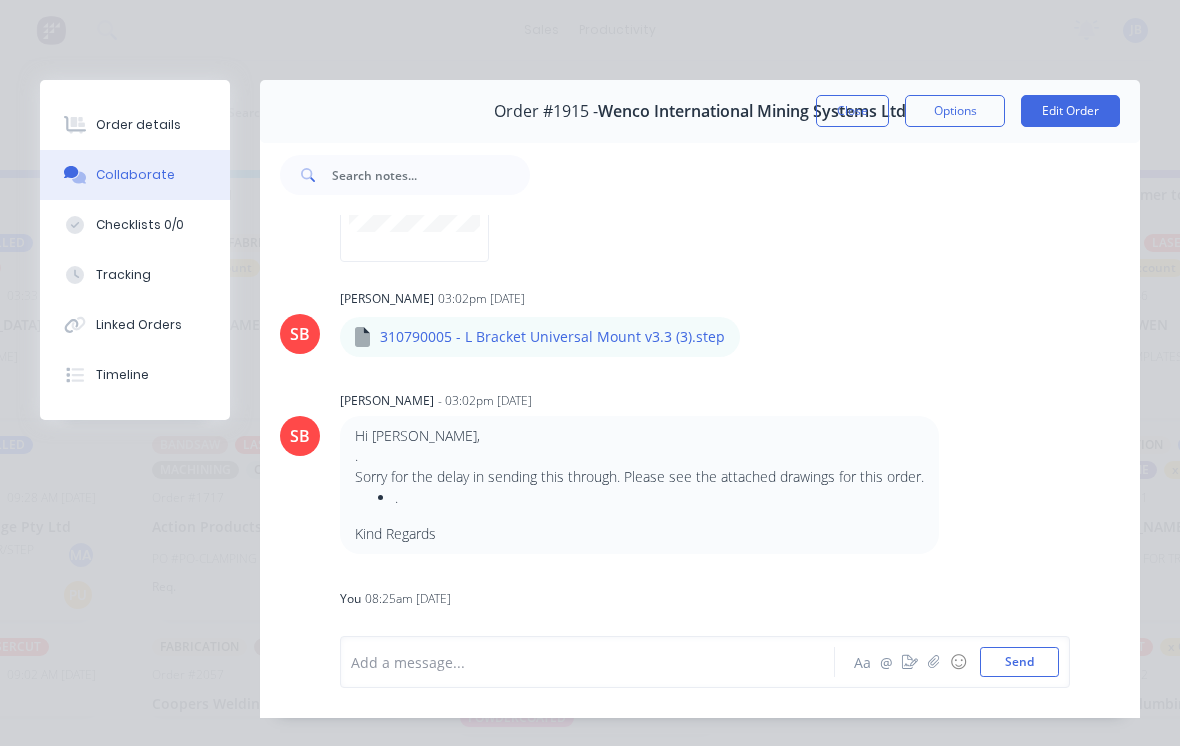 click at bounding box center (593, 662) 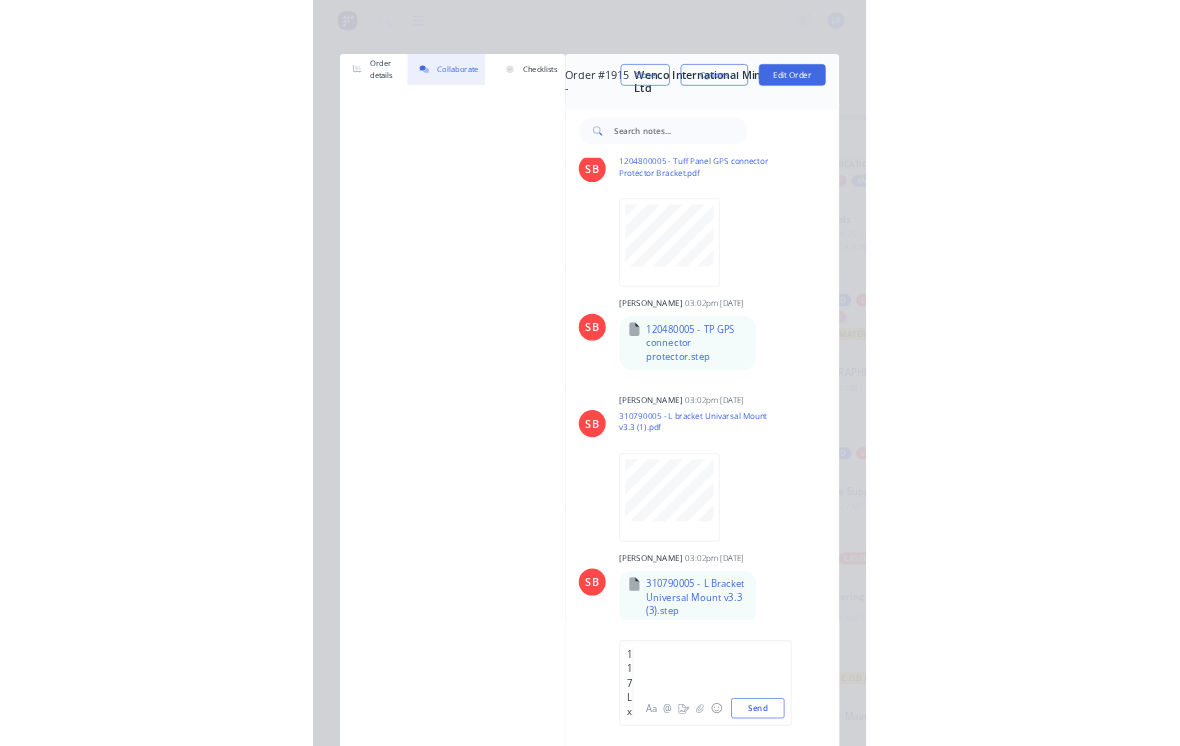 scroll, scrollTop: 19, scrollLeft: 1452, axis: both 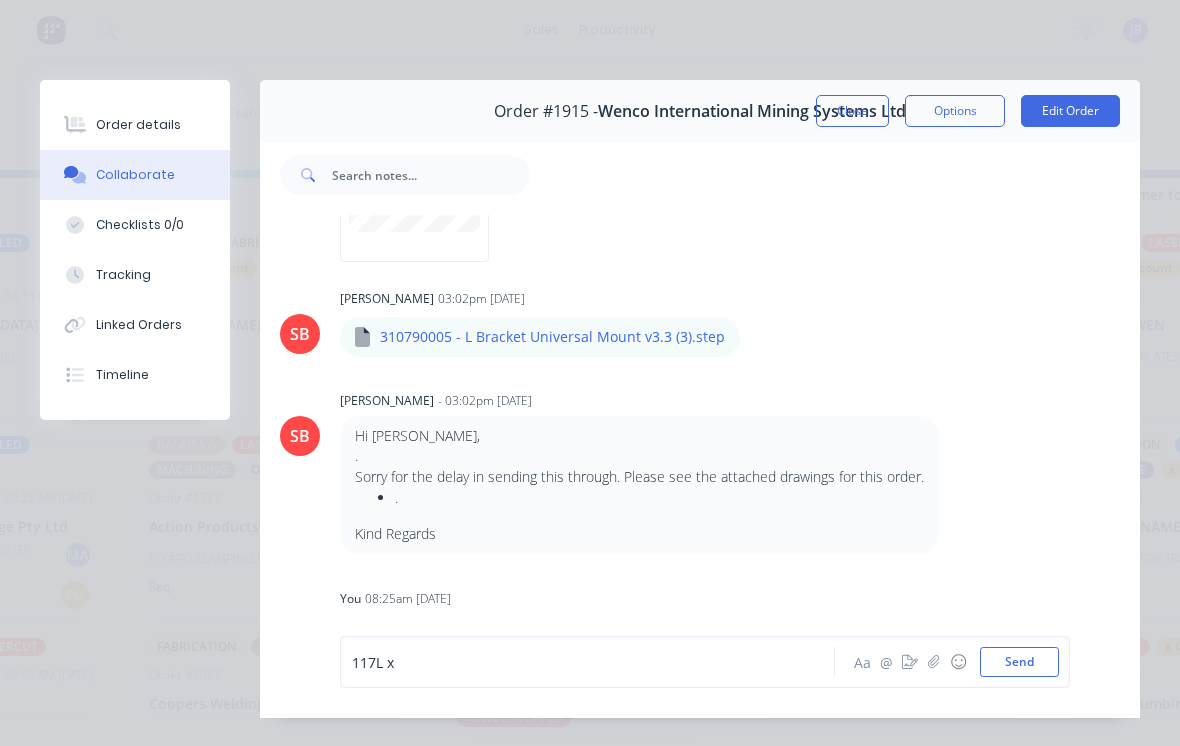 click on "117L x" at bounding box center [593, 662] 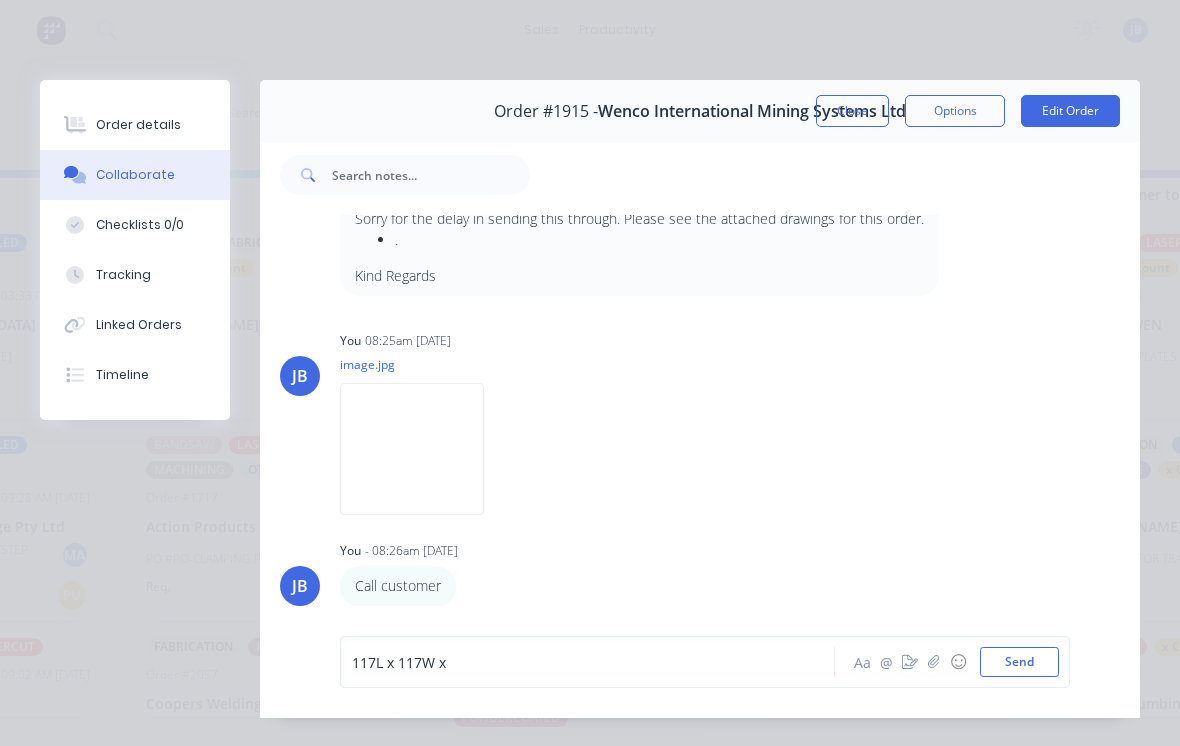 scroll, scrollTop: 2771, scrollLeft: 0, axis: vertical 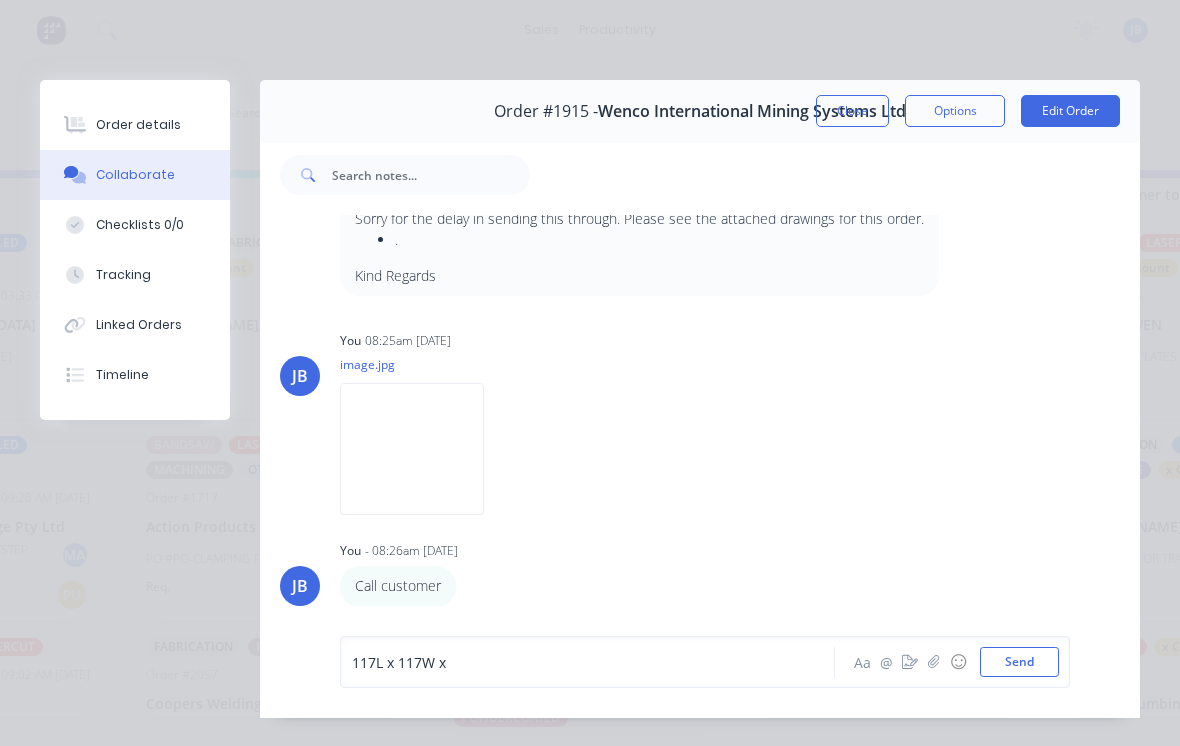 click on "117L x 117W x" at bounding box center [593, 662] 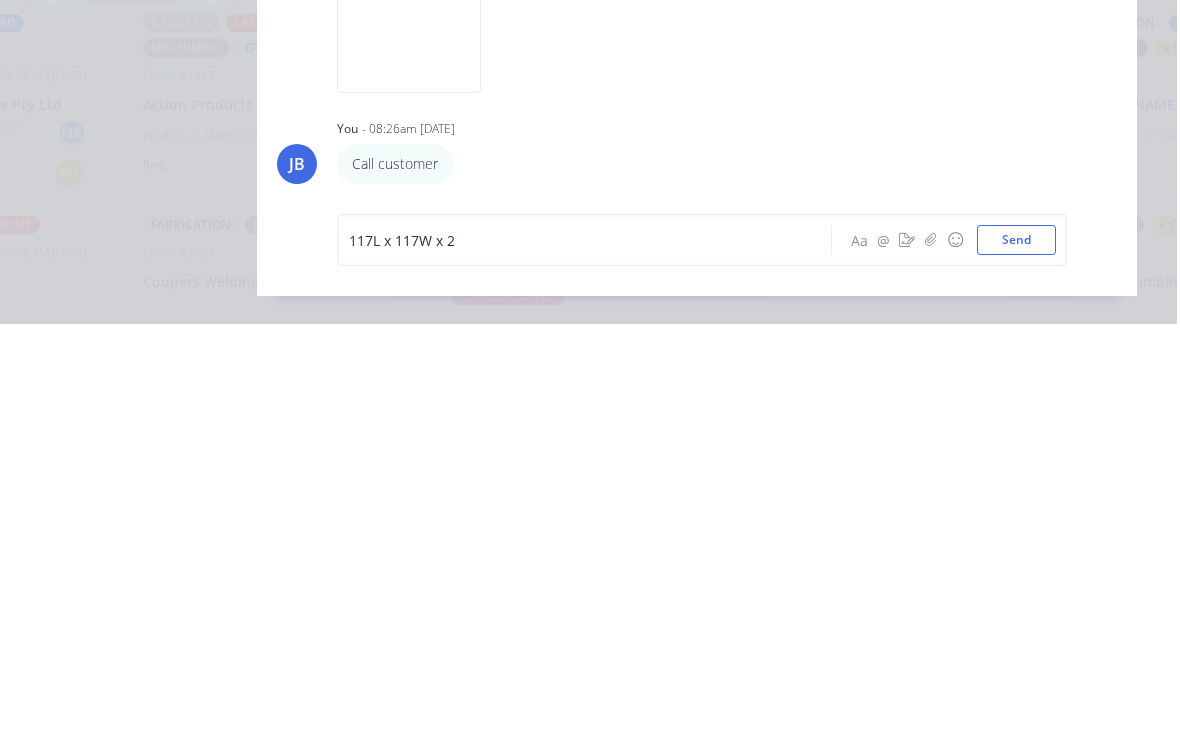 scroll, scrollTop: 19, scrollLeft: 1458, axis: both 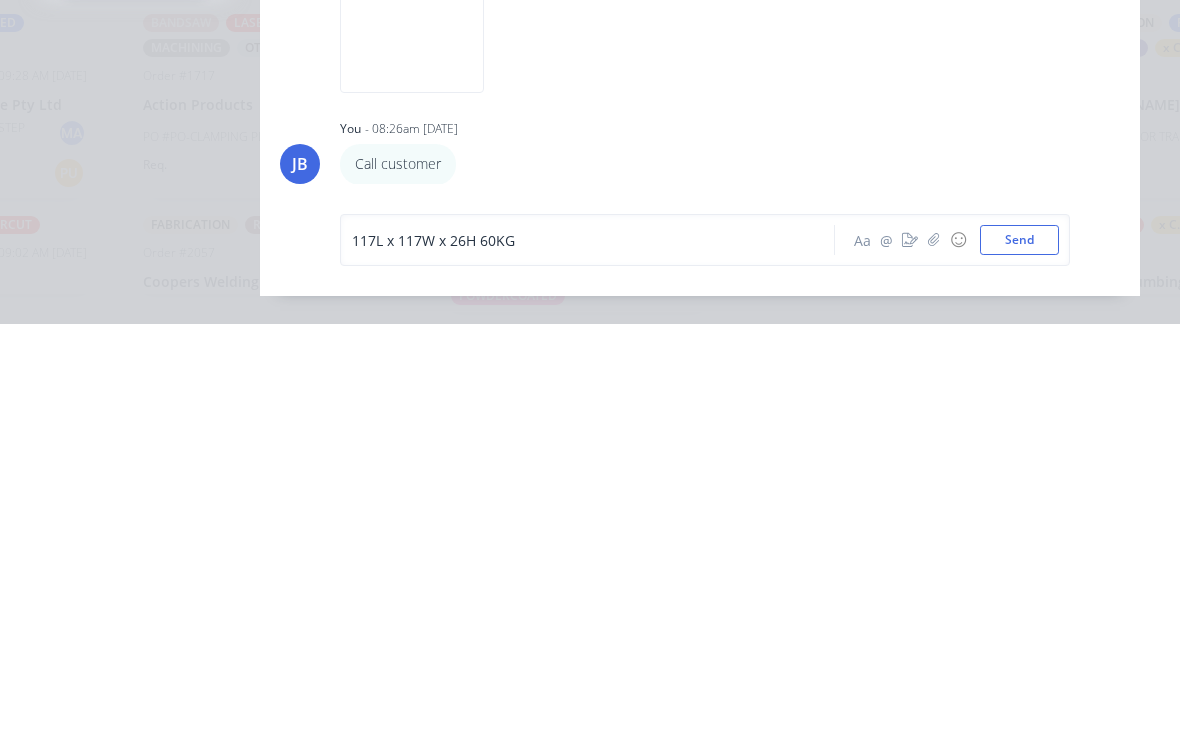 click on "Send" at bounding box center [1019, 662] 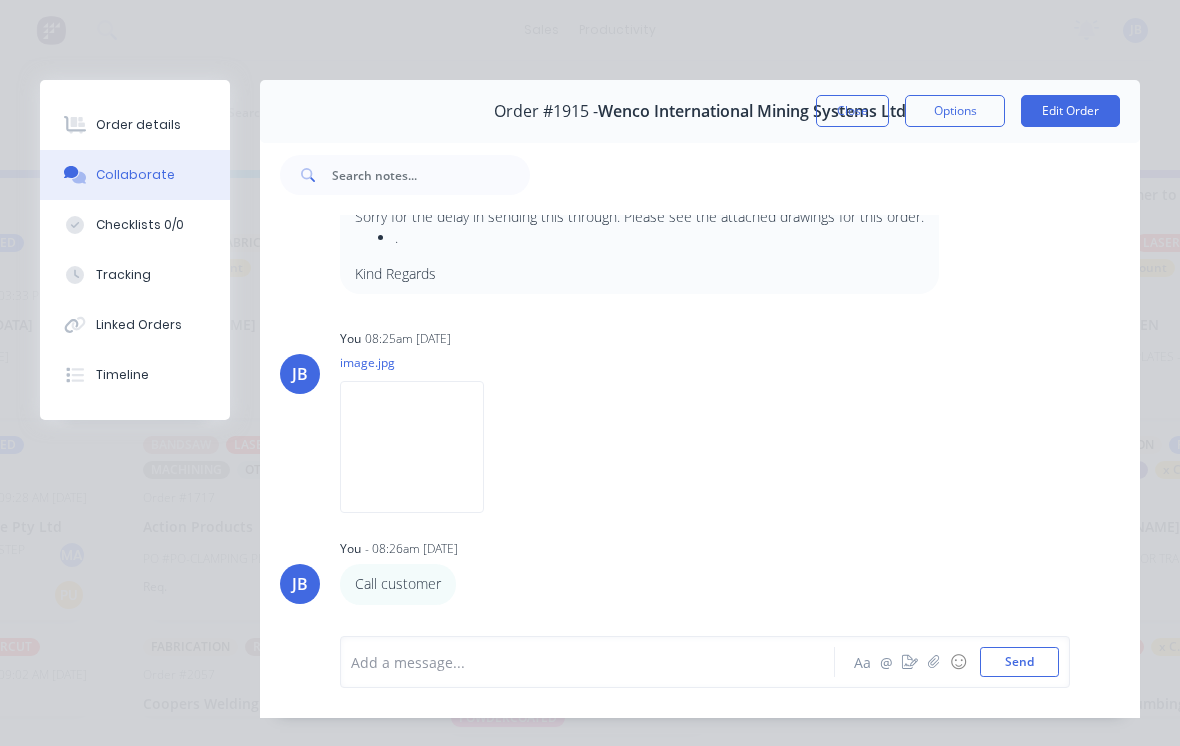 scroll, scrollTop: 2871, scrollLeft: 0, axis: vertical 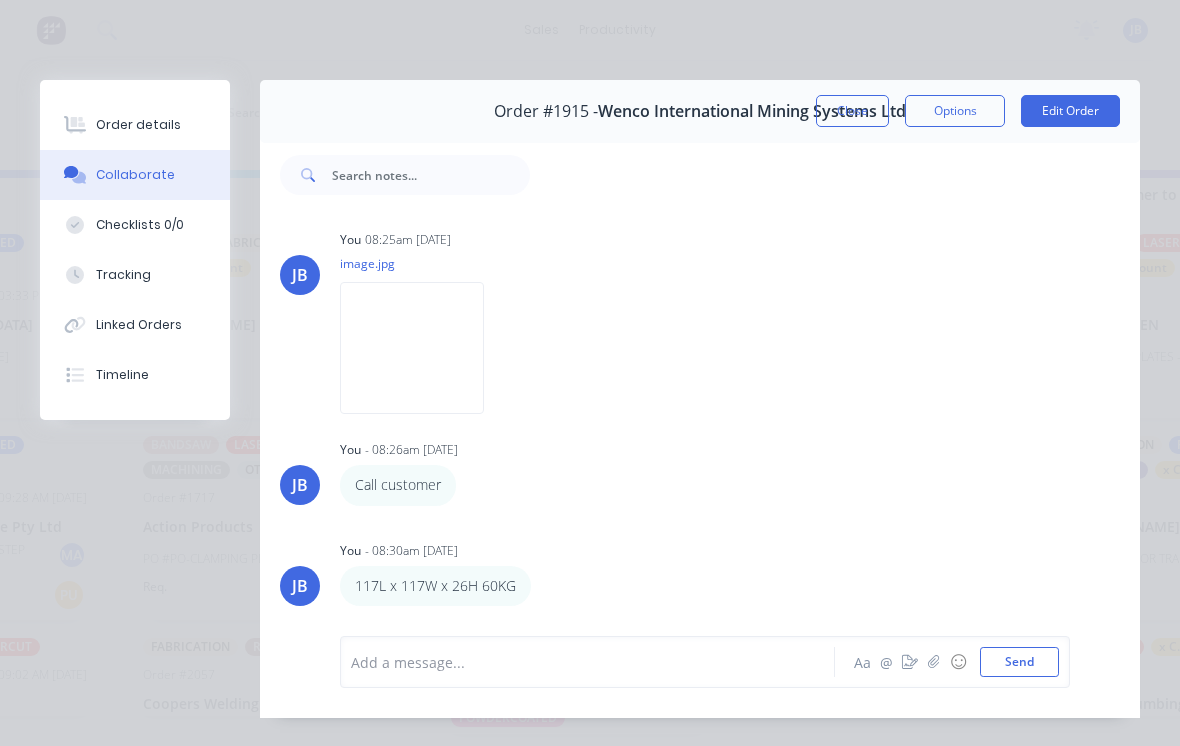 click on "Close" at bounding box center (852, 111) 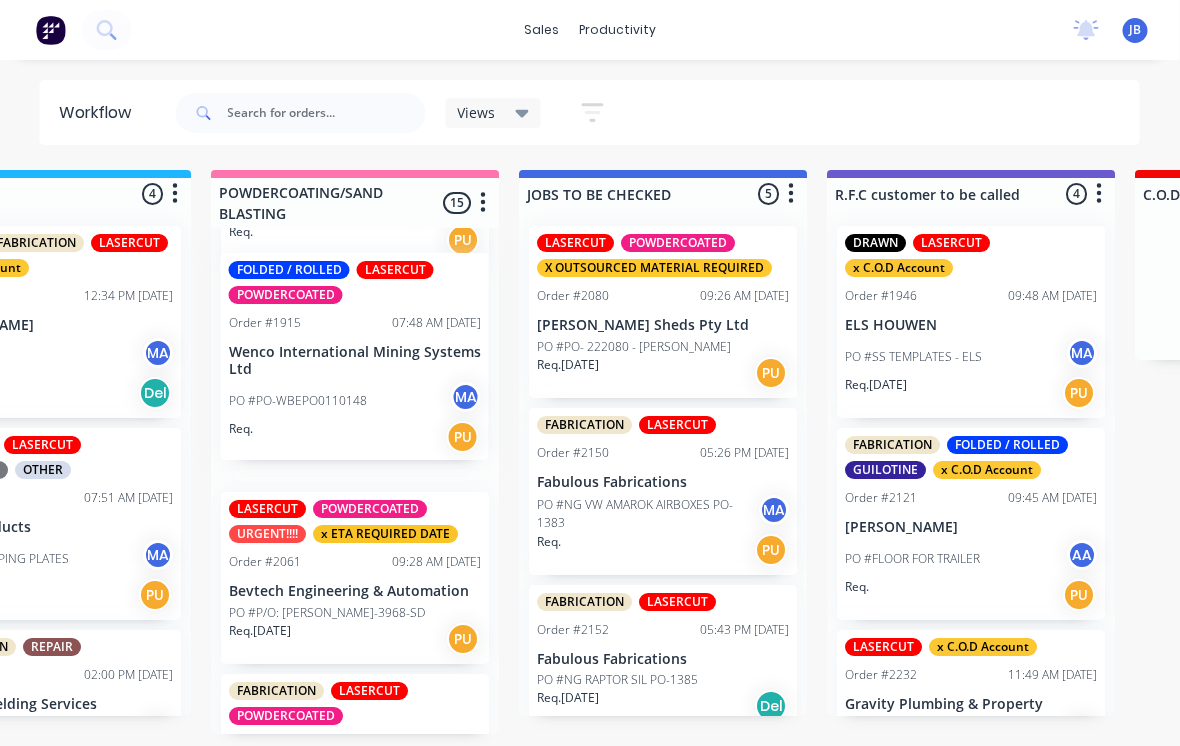 scroll, scrollTop: 19, scrollLeft: 1680, axis: both 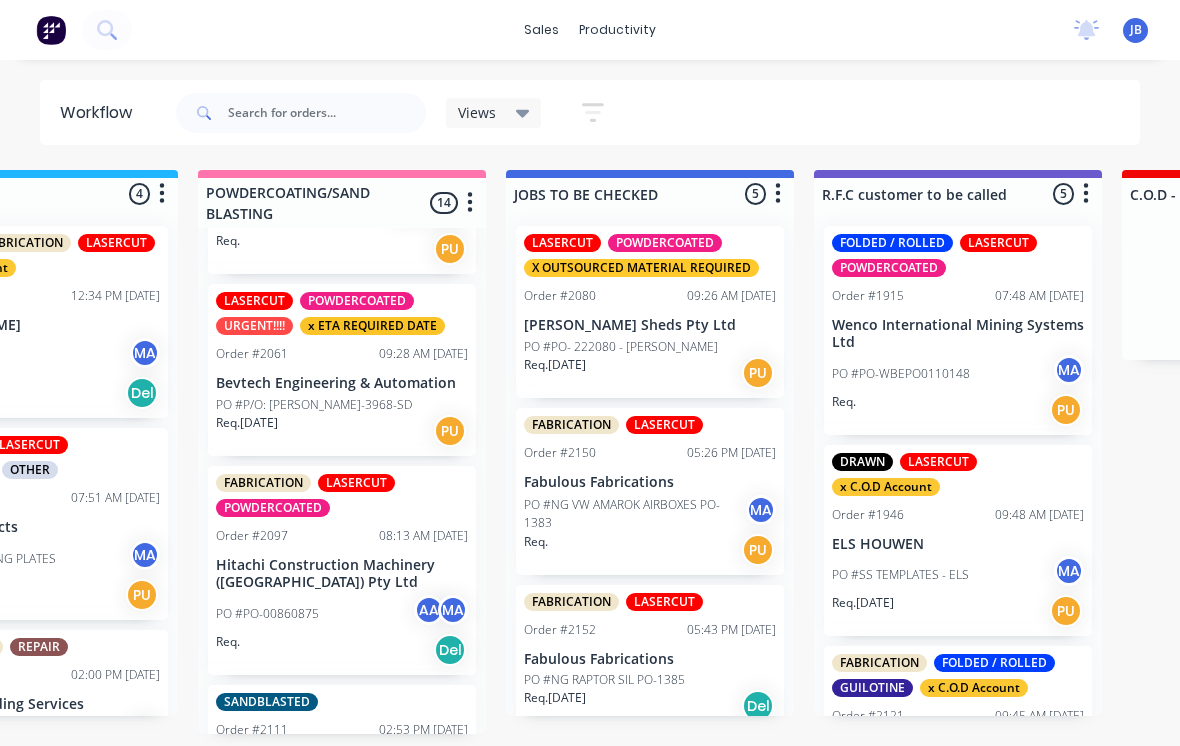 click on "Hitachi Construction Machinery ([GEOGRAPHIC_DATA]) Pty Ltd" at bounding box center [342, 574] 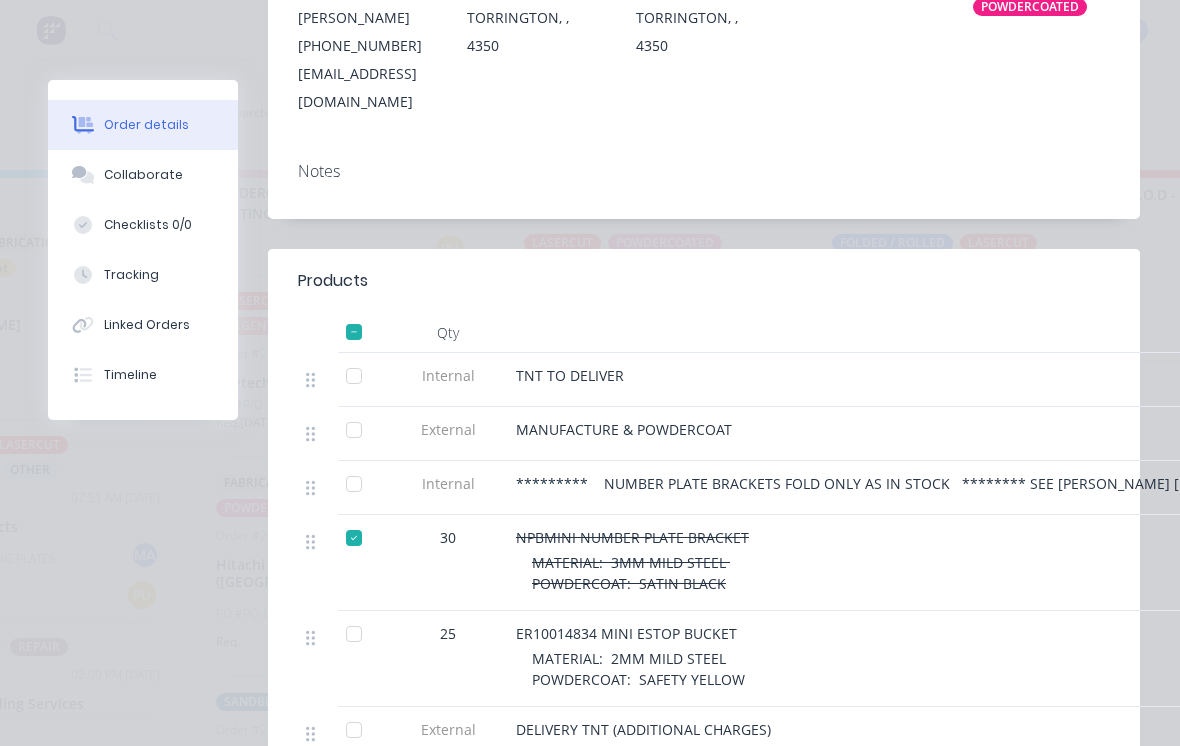 scroll, scrollTop: 393, scrollLeft: 0, axis: vertical 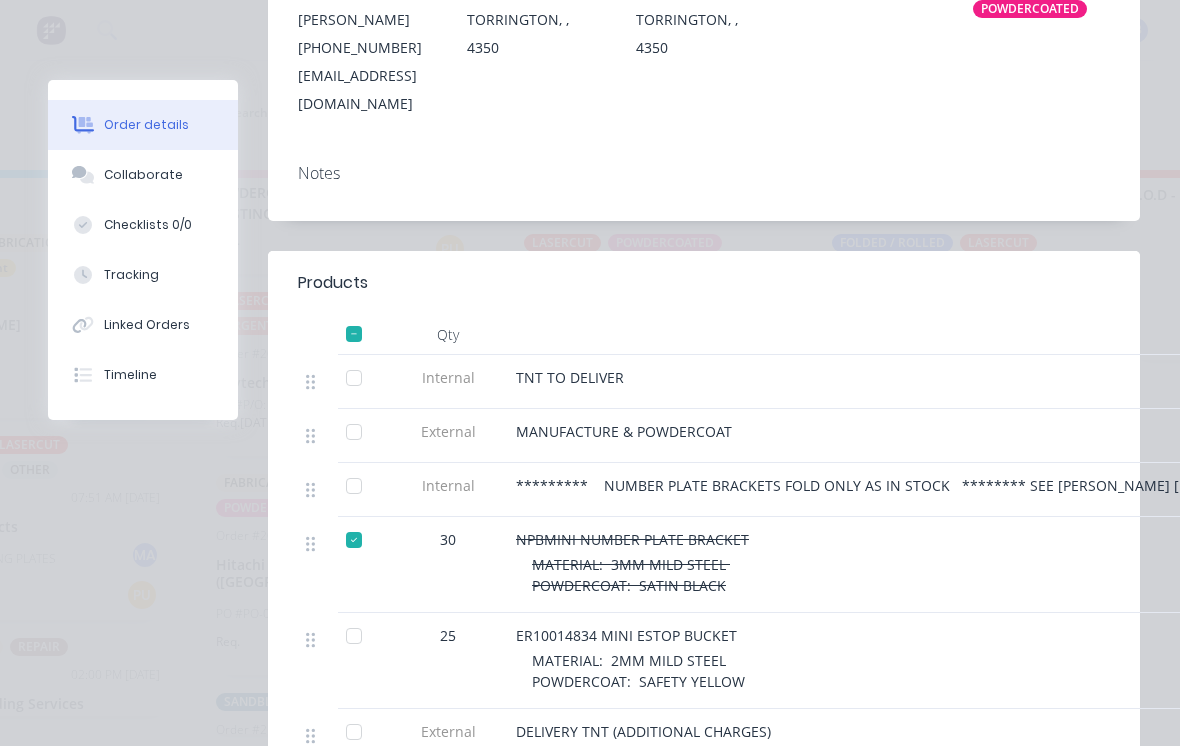 click at bounding box center (354, 636) 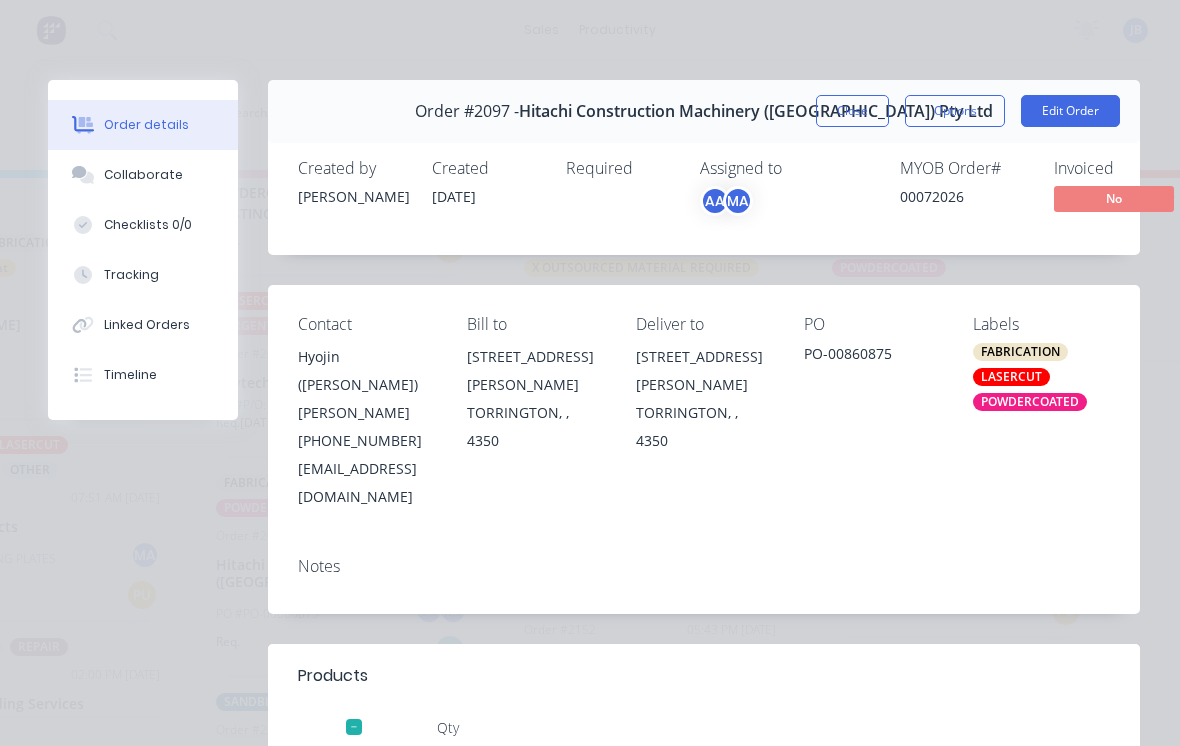 scroll, scrollTop: 0, scrollLeft: 0, axis: both 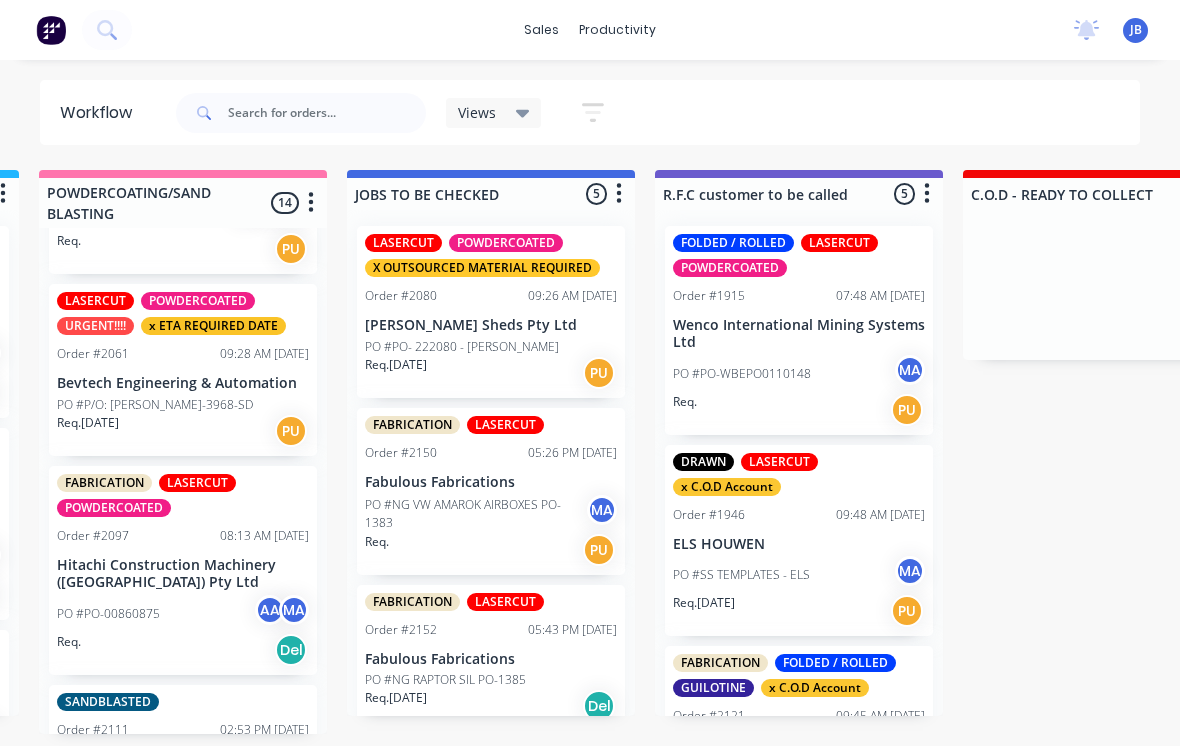 click on "FABRICATION LASERCUT POWDERCOATED Order #2097 08:13 AM 10/07/25 Hitachi Construction Machinery (Australia) Pty Ltd PO #PO-00860875 AA MA Req. Del" at bounding box center [183, 570] 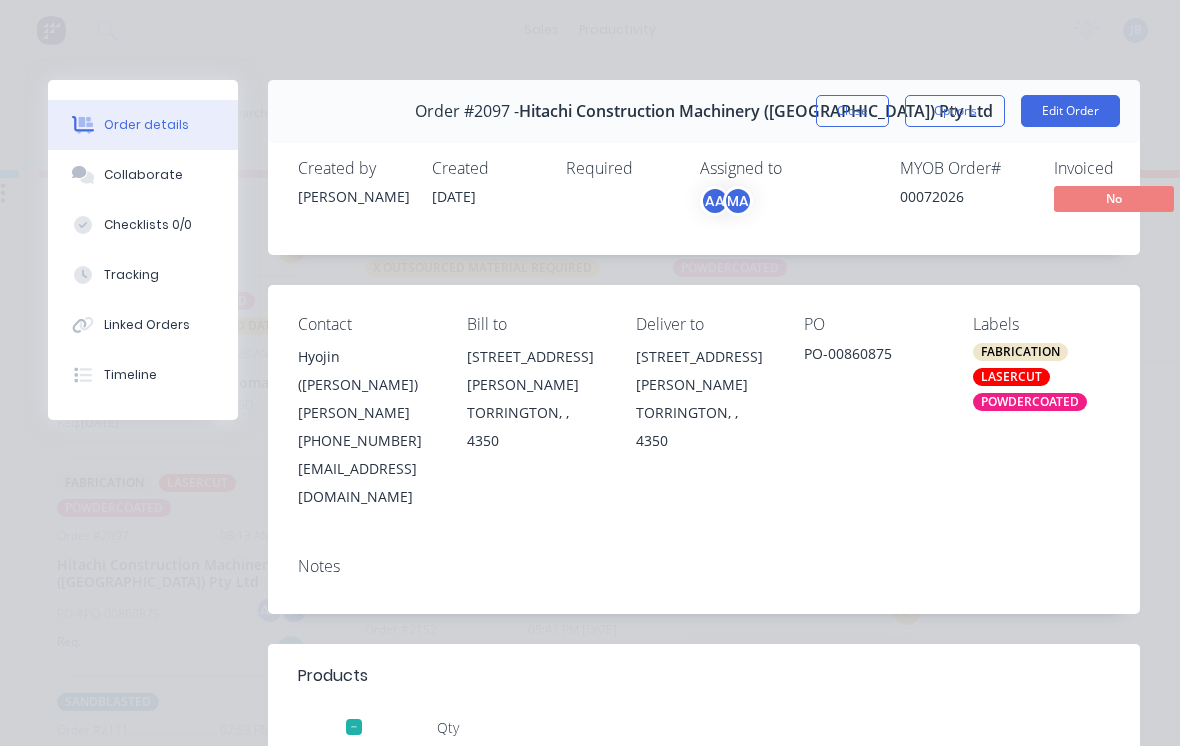 click on "Collaborate" at bounding box center (143, 175) 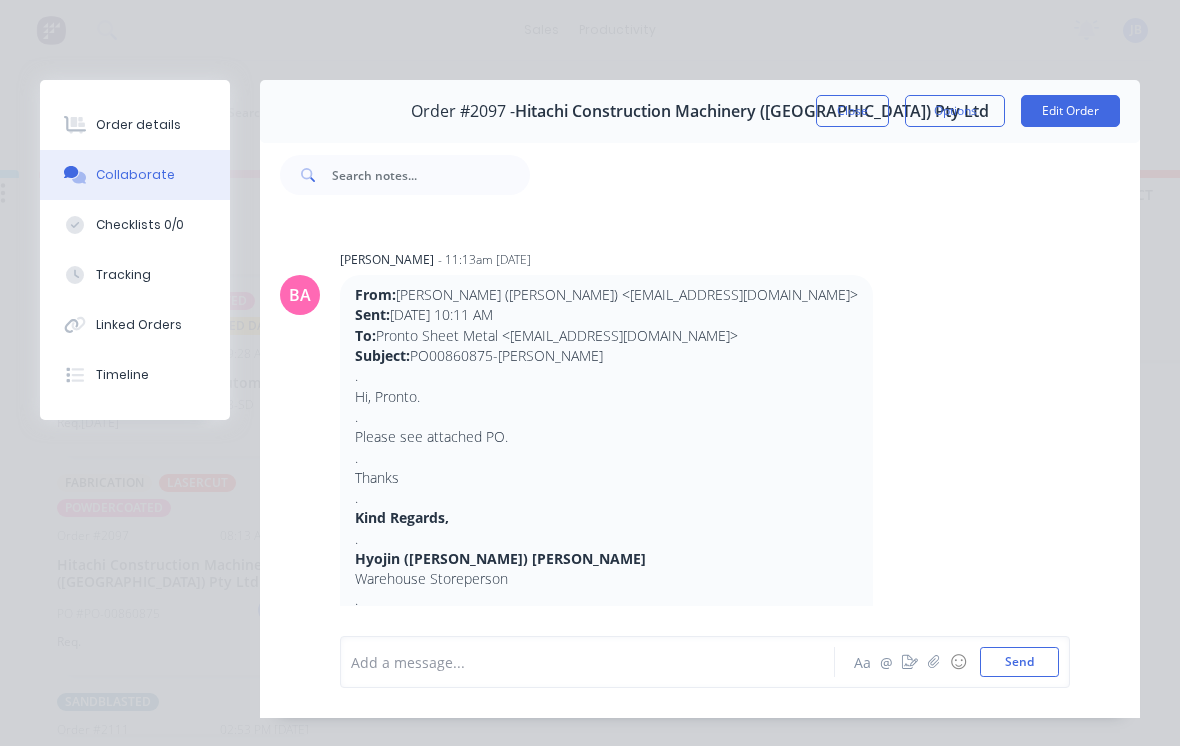 scroll, scrollTop: 904, scrollLeft: 0, axis: vertical 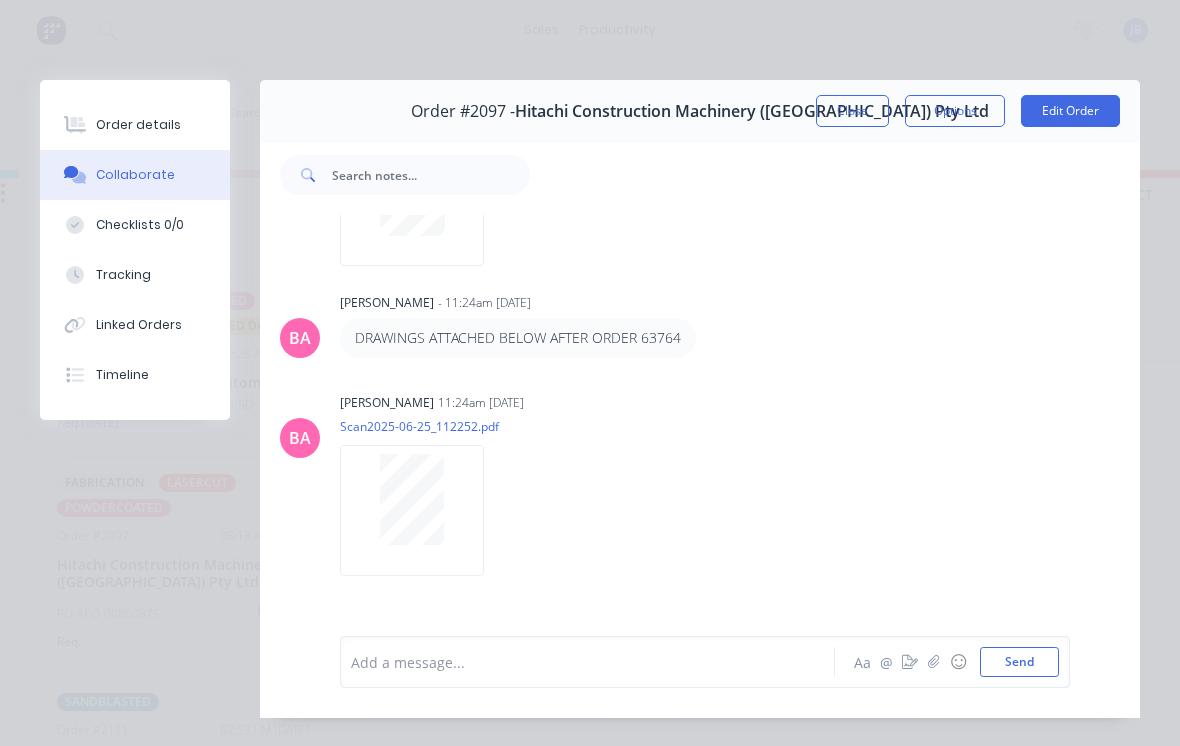click at bounding box center (934, 662) 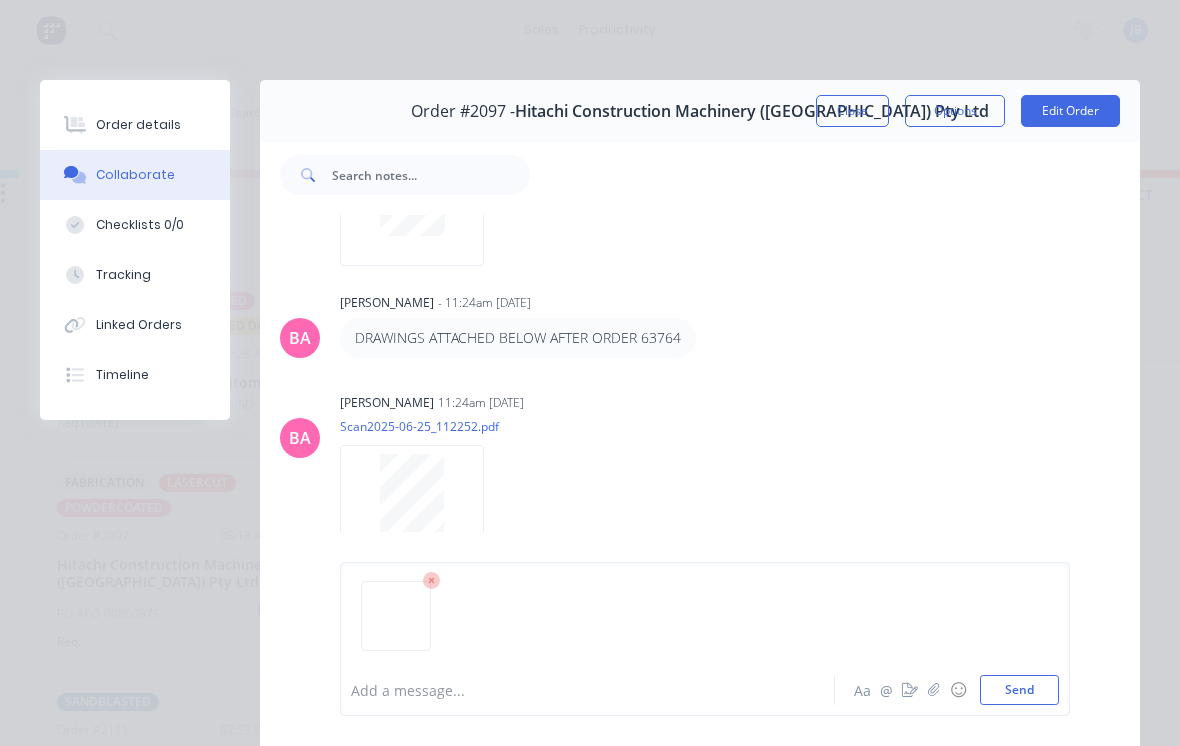 click on "Send" at bounding box center (1019, 690) 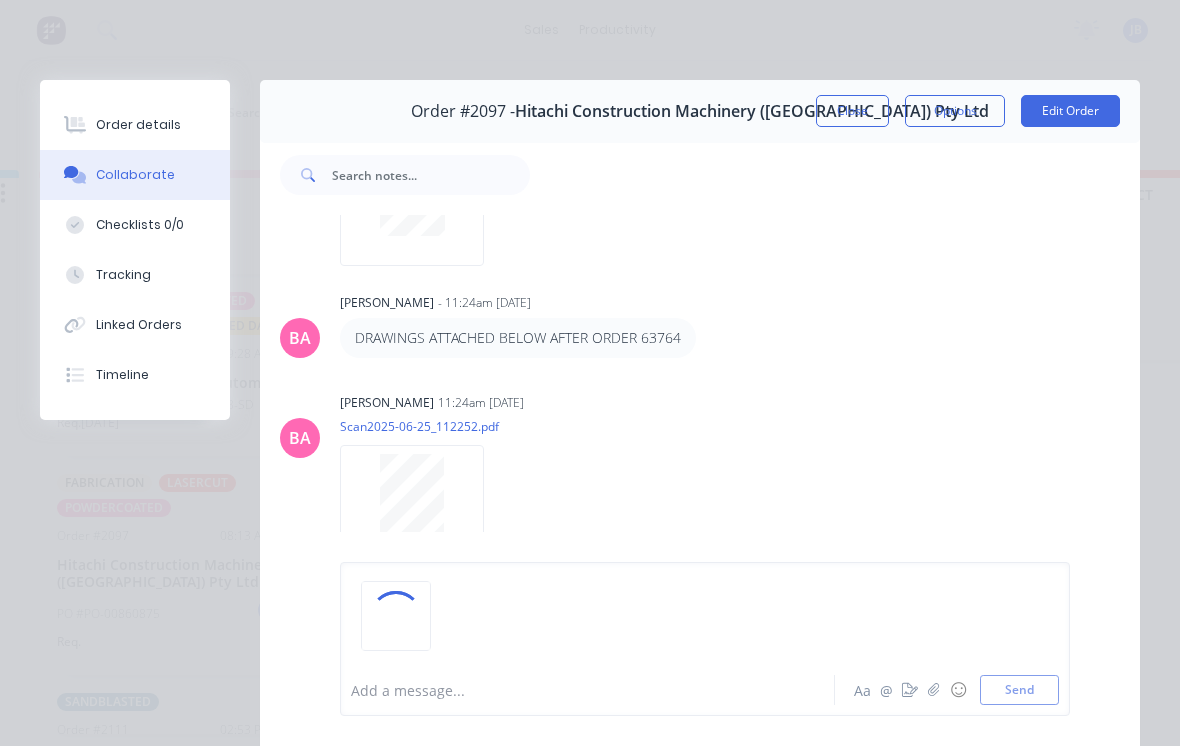 scroll, scrollTop: 1170, scrollLeft: 0, axis: vertical 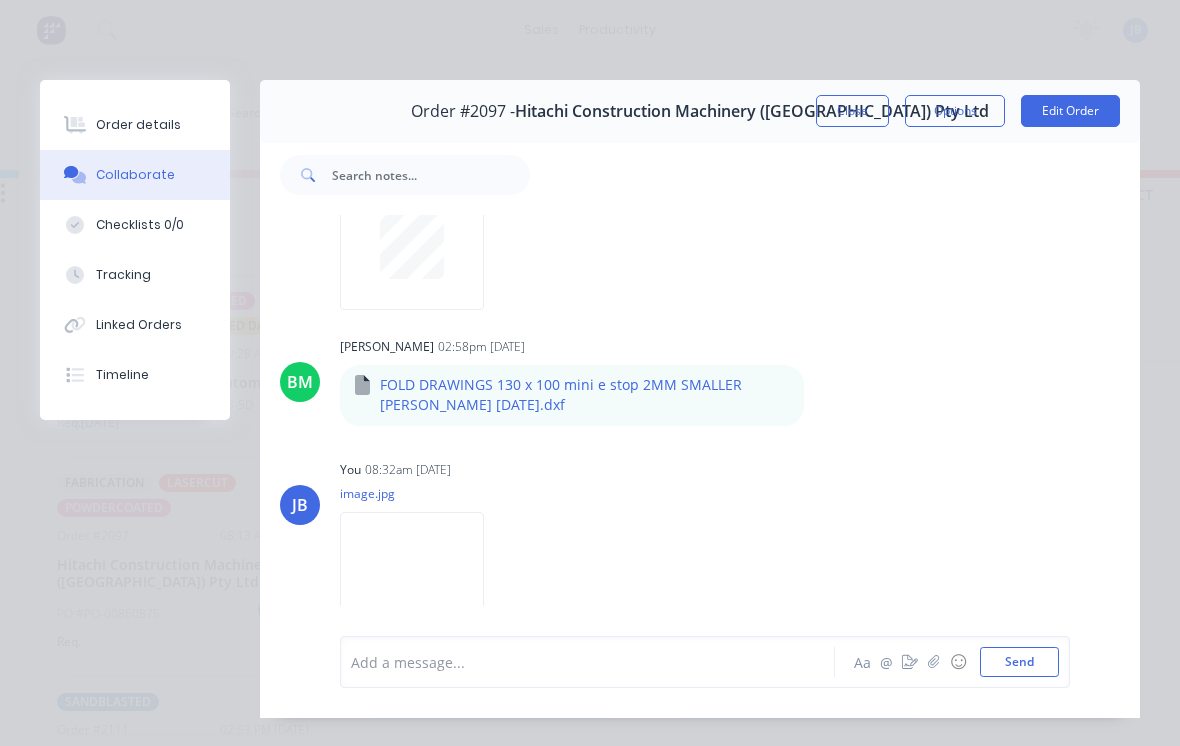 click on "Add a message..." at bounding box center (592, 662) 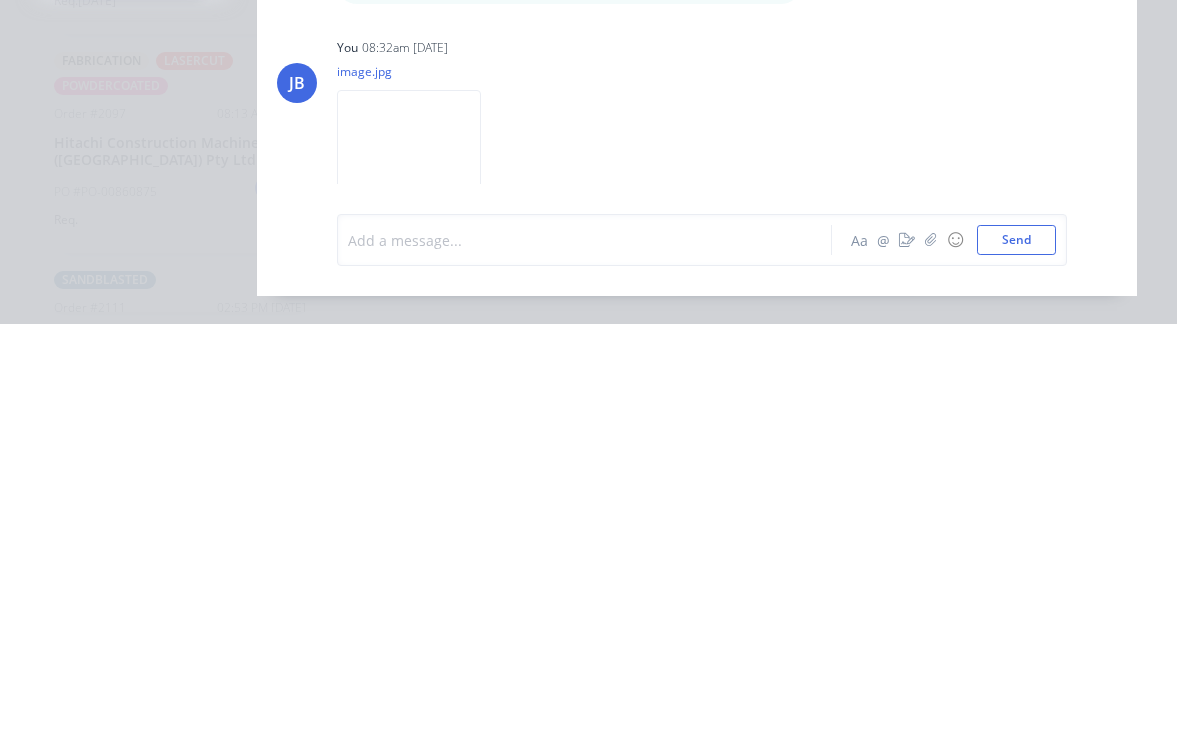scroll, scrollTop: 19, scrollLeft: 1855, axis: both 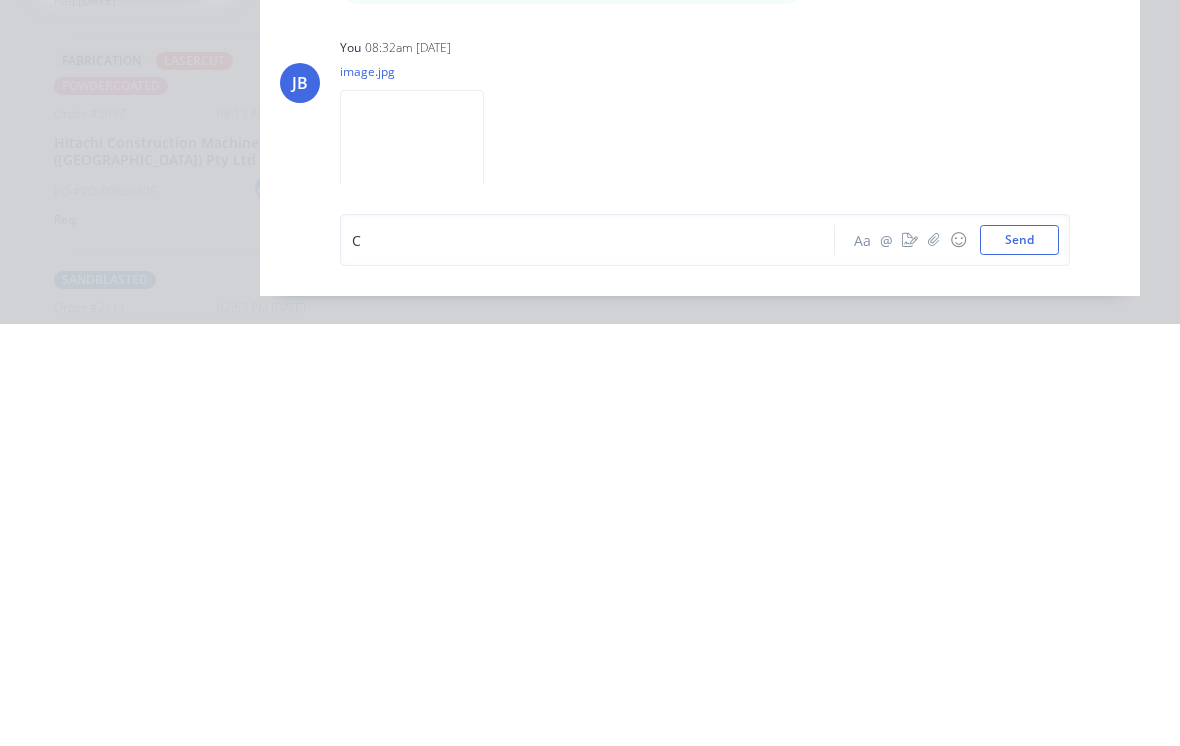 type 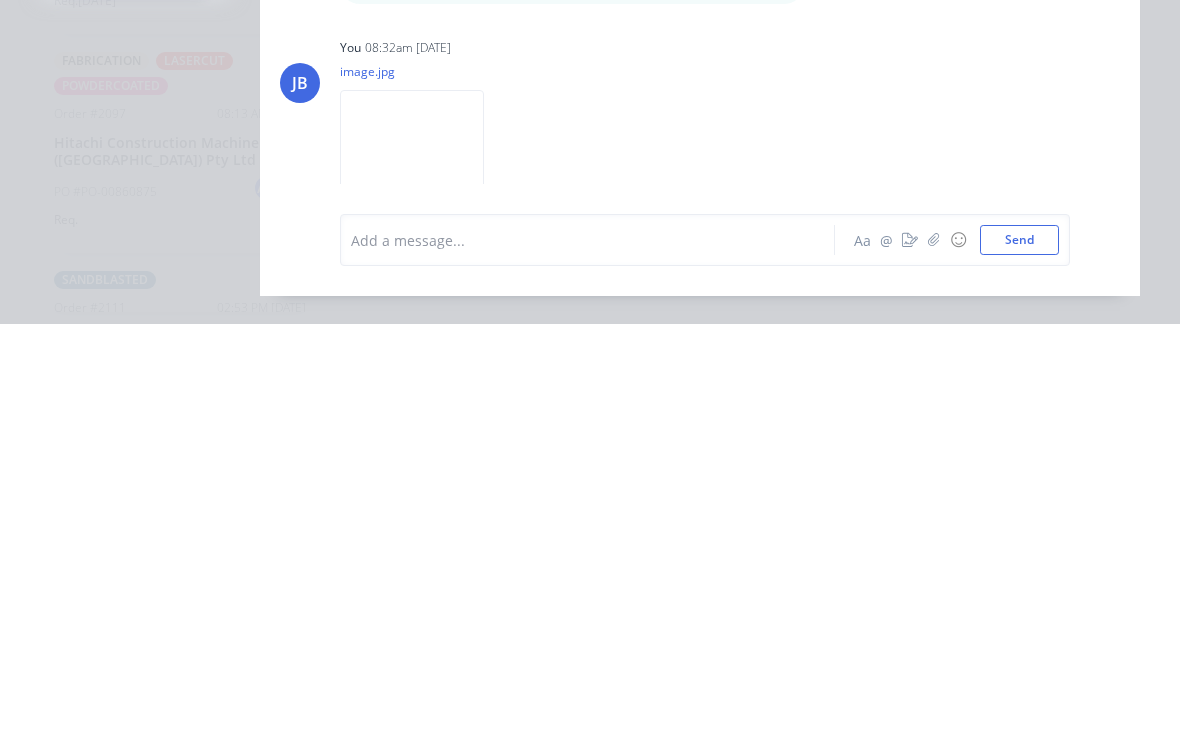 scroll, scrollTop: 1292, scrollLeft: 0, axis: vertical 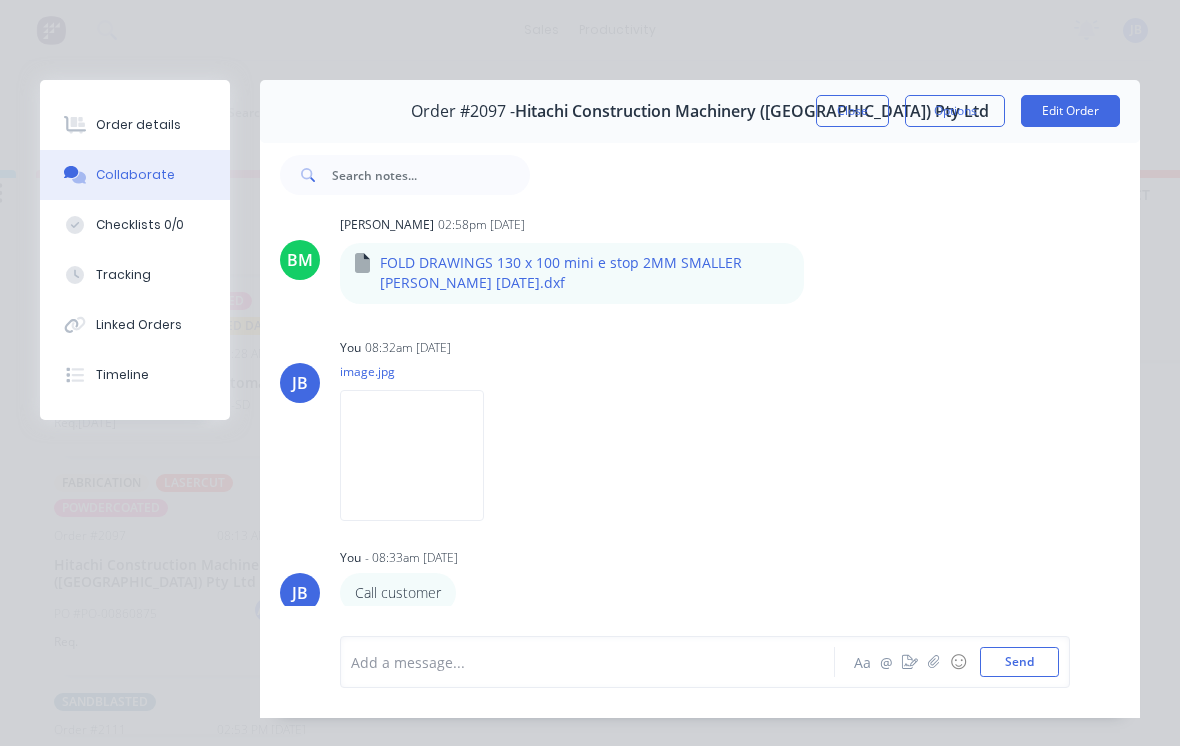 click on "Close" at bounding box center (852, 111) 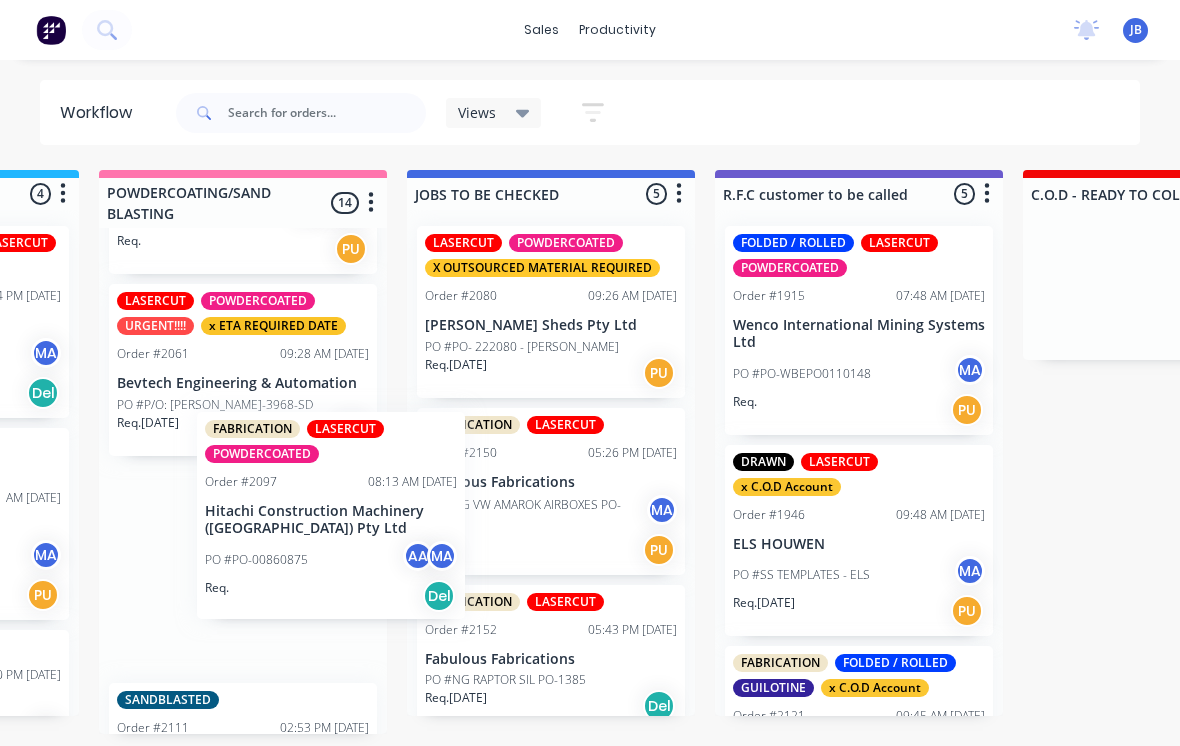 scroll, scrollTop: 19, scrollLeft: 1791, axis: both 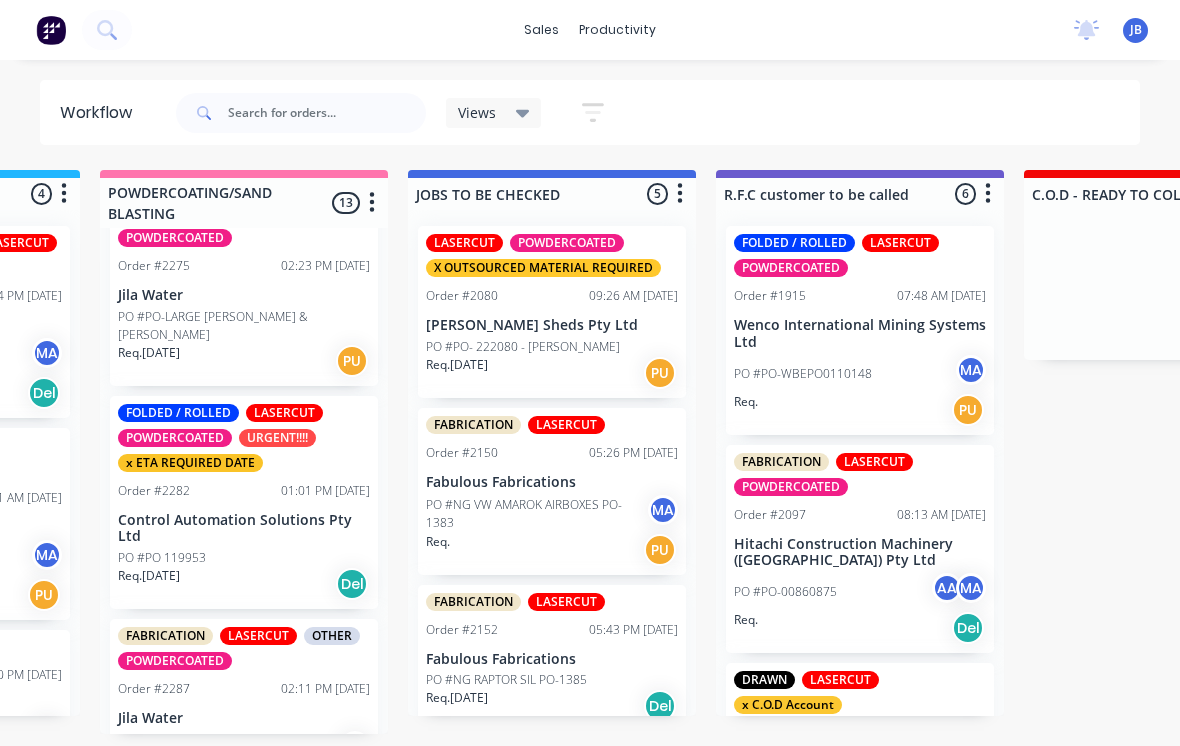 click on "Control Automation Solutions Pty Ltd" at bounding box center (244, 529) 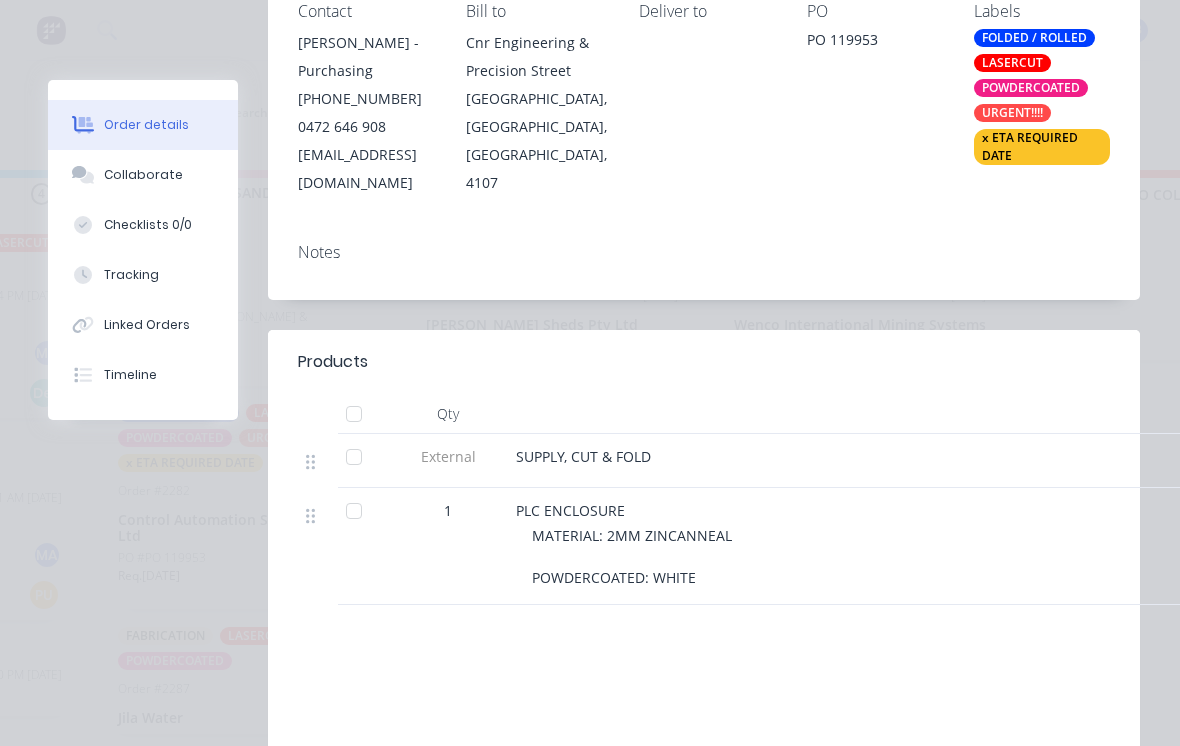 scroll, scrollTop: 312, scrollLeft: 0, axis: vertical 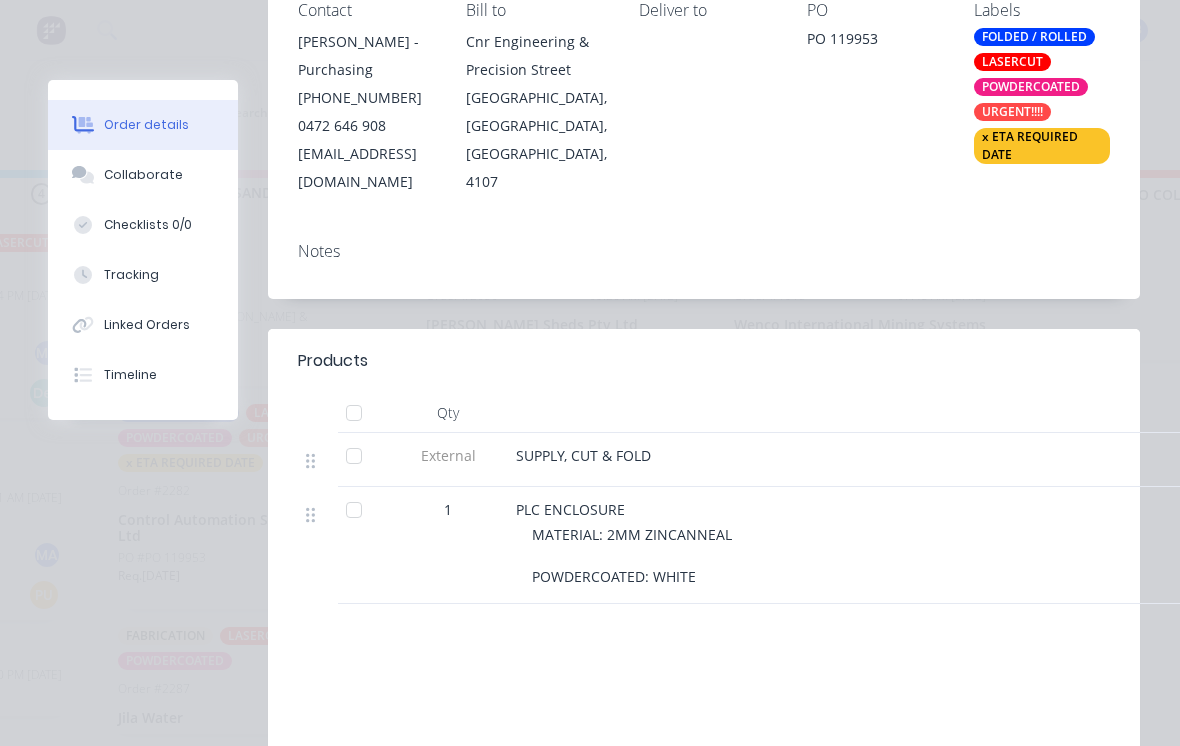 click on "Collaborate" at bounding box center (143, 175) 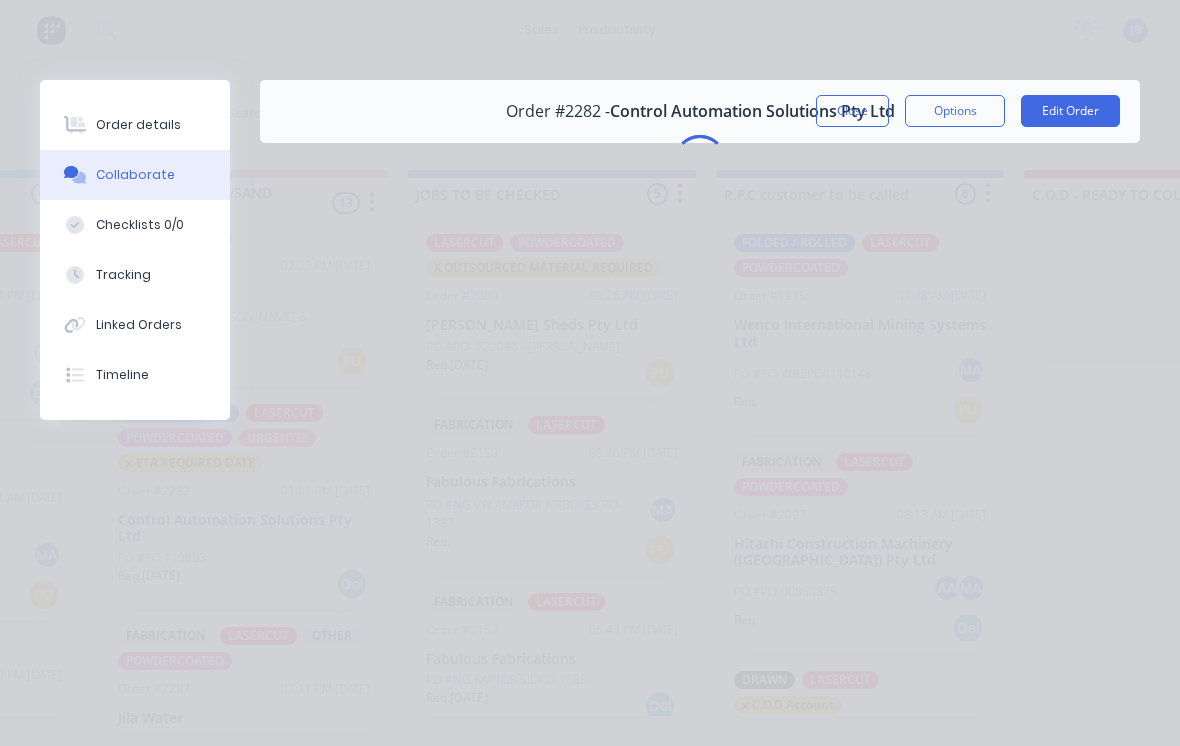 scroll, scrollTop: 0, scrollLeft: 0, axis: both 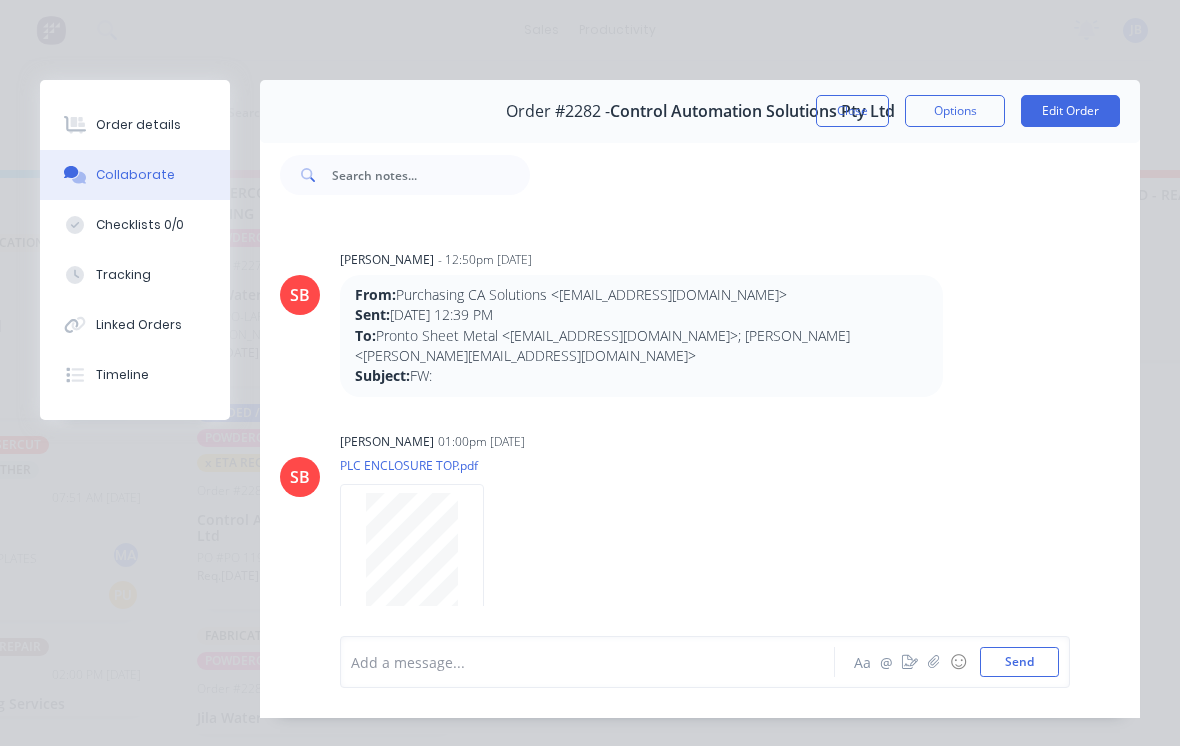 click on "Close" at bounding box center [852, 111] 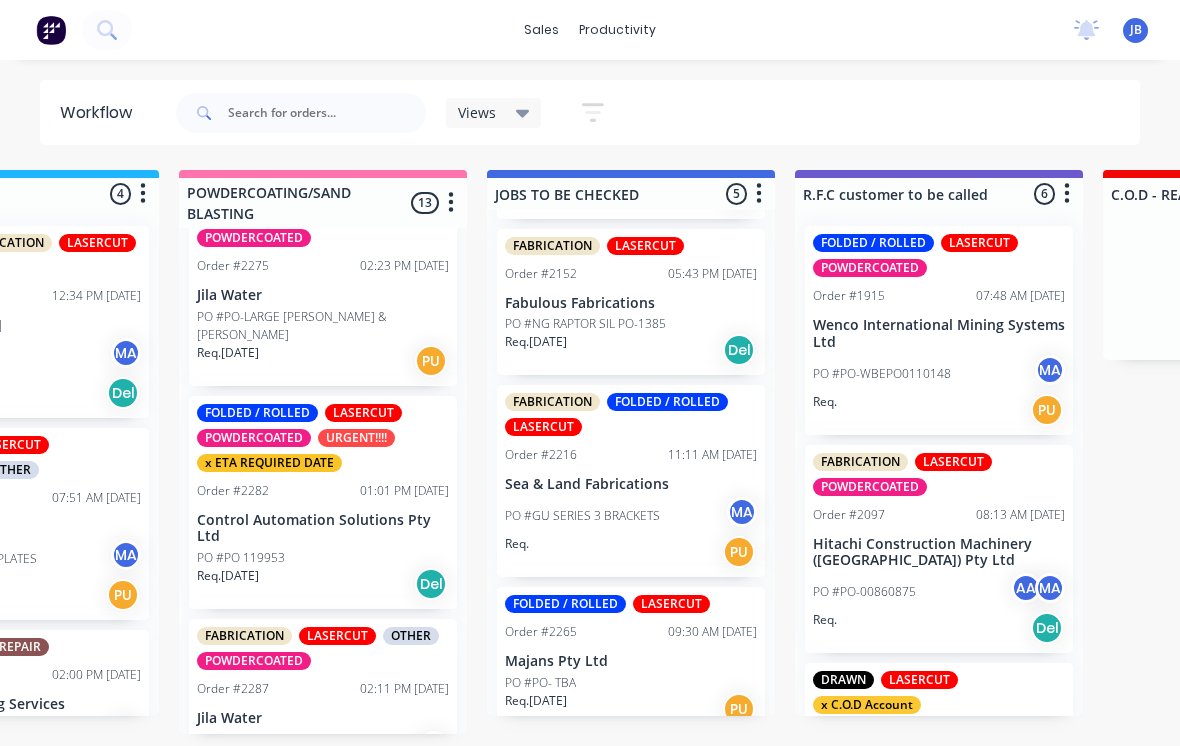 scroll, scrollTop: 355, scrollLeft: 0, axis: vertical 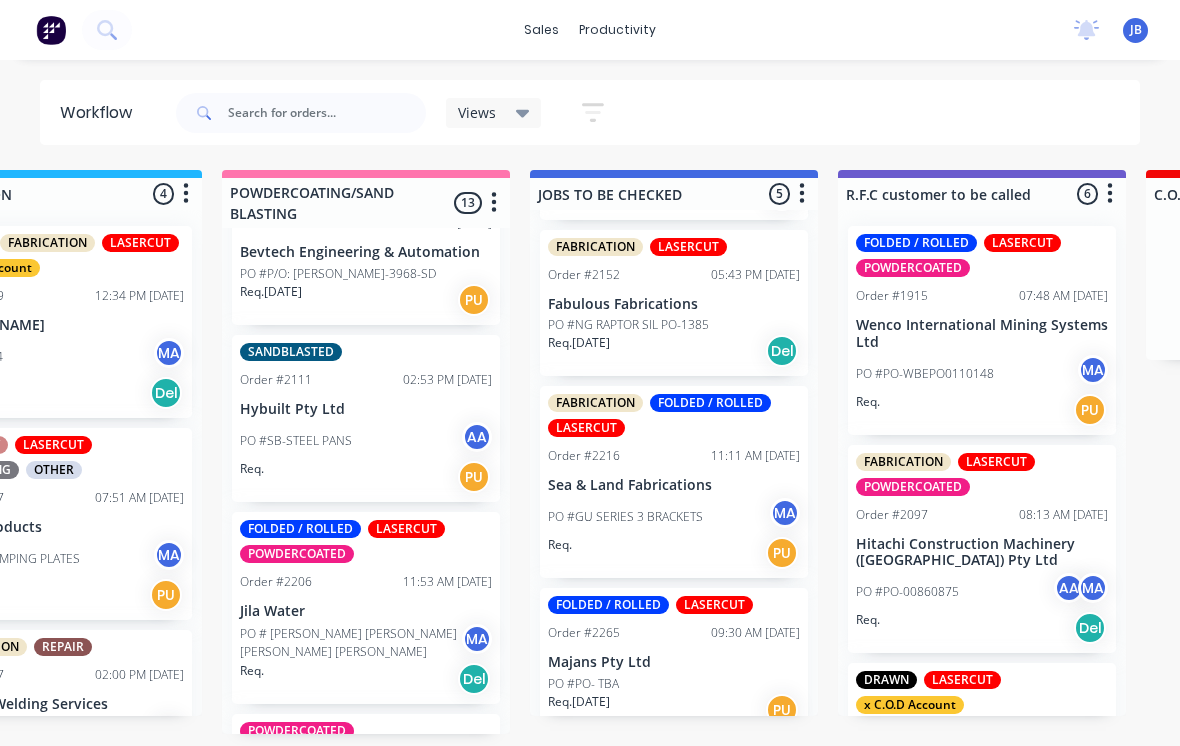 click on "Jila Water" at bounding box center (366, 611) 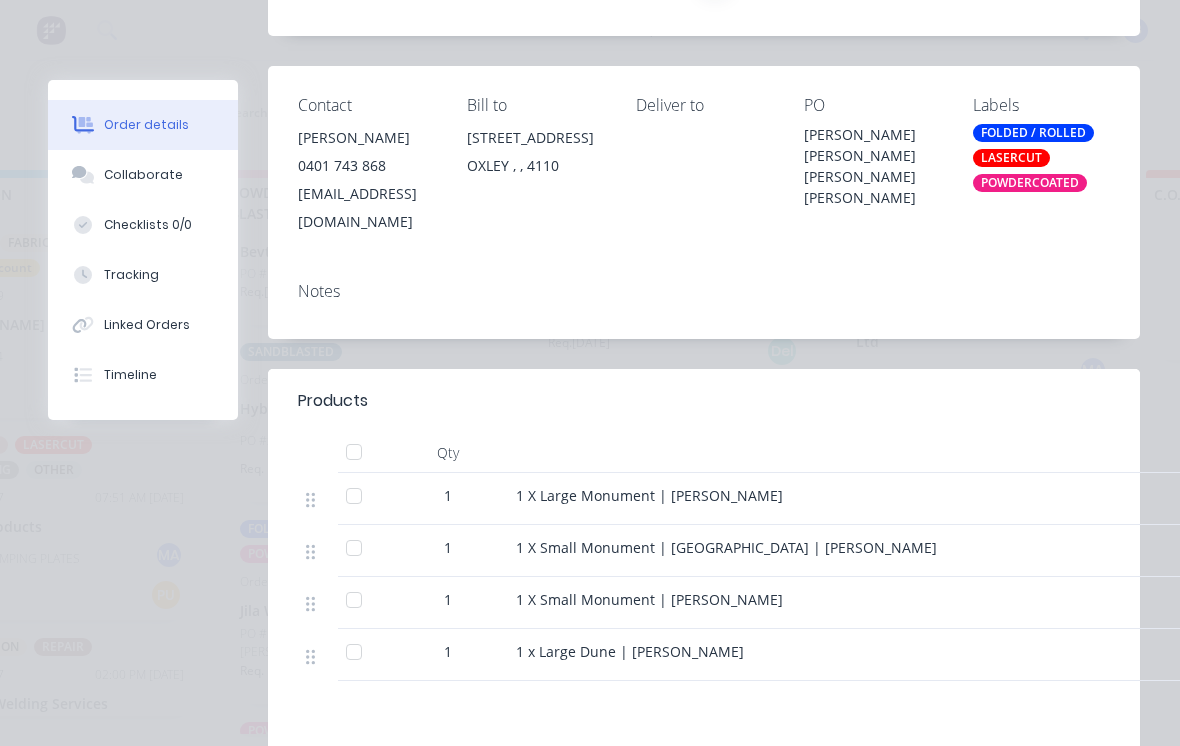 scroll, scrollTop: 19, scrollLeft: 0, axis: vertical 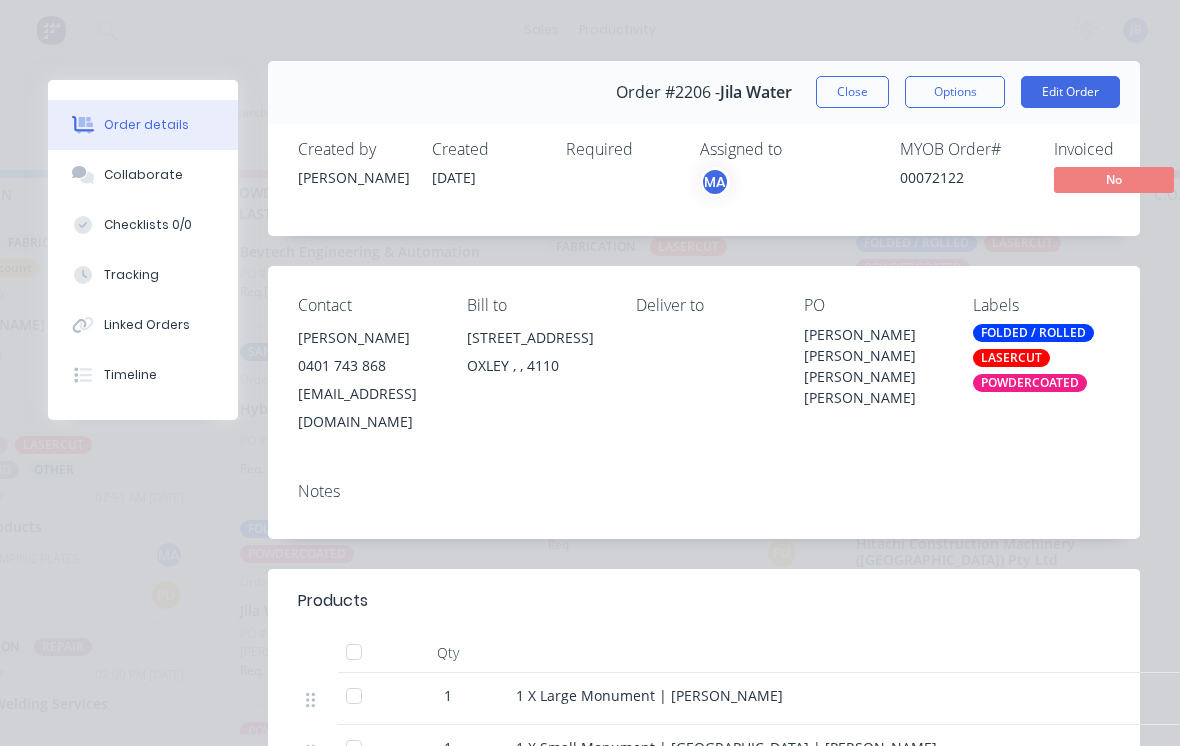 click on "Close" at bounding box center [852, 92] 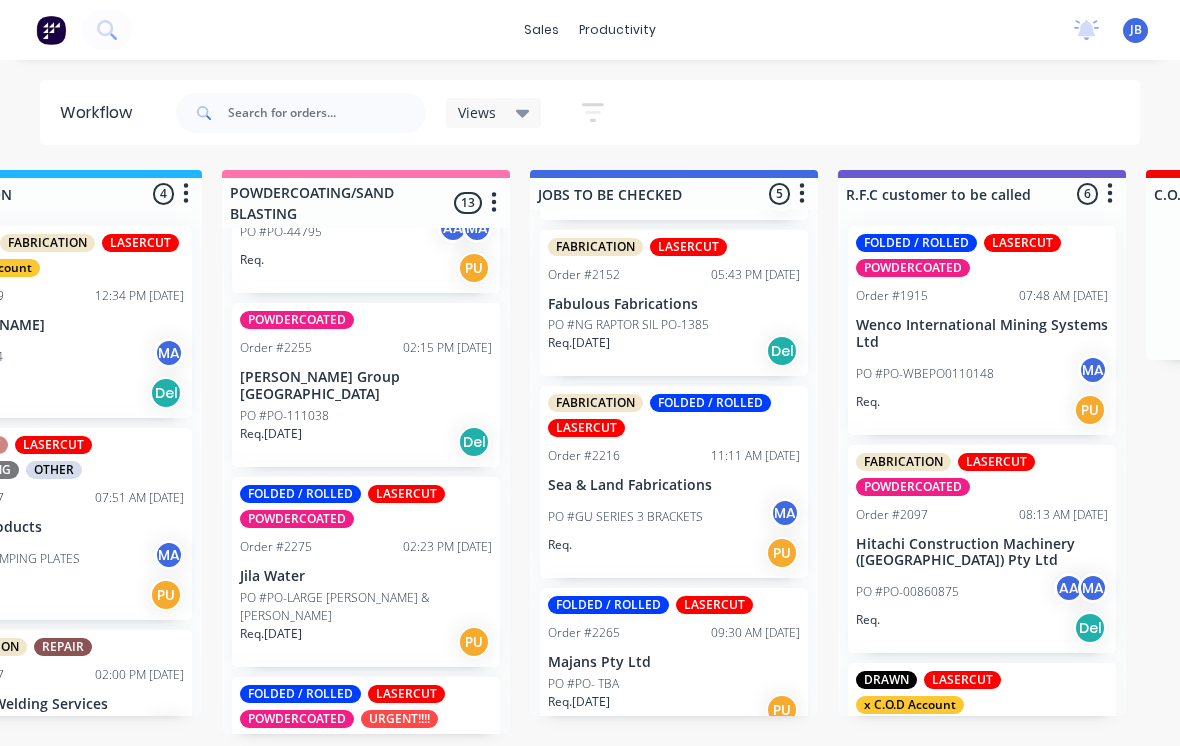 scroll, scrollTop: 1621, scrollLeft: 0, axis: vertical 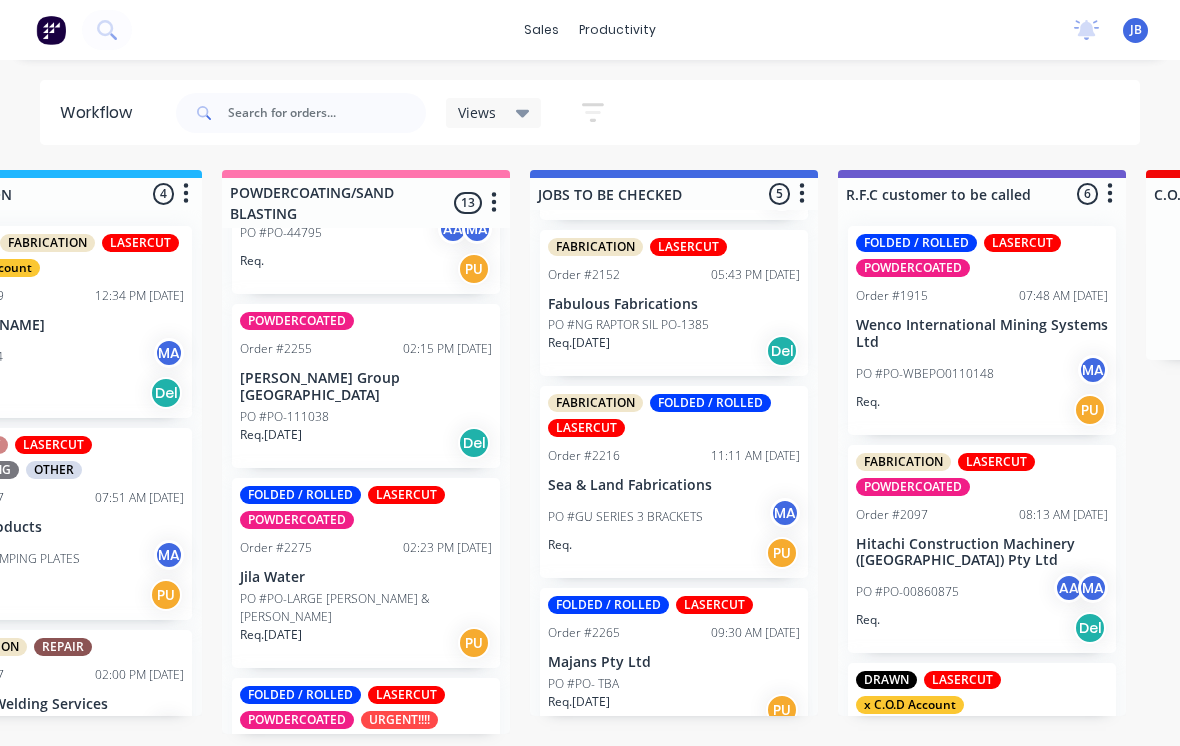 click on "FOLDED / ROLLED LASERCUT POWDERCOATED Order #2275 02:23 PM 09/07/25 Jila Water  PO #PO-LARGE
Sonya & Phill McMillan Req. 09/07/25 PU" at bounding box center (366, 573) 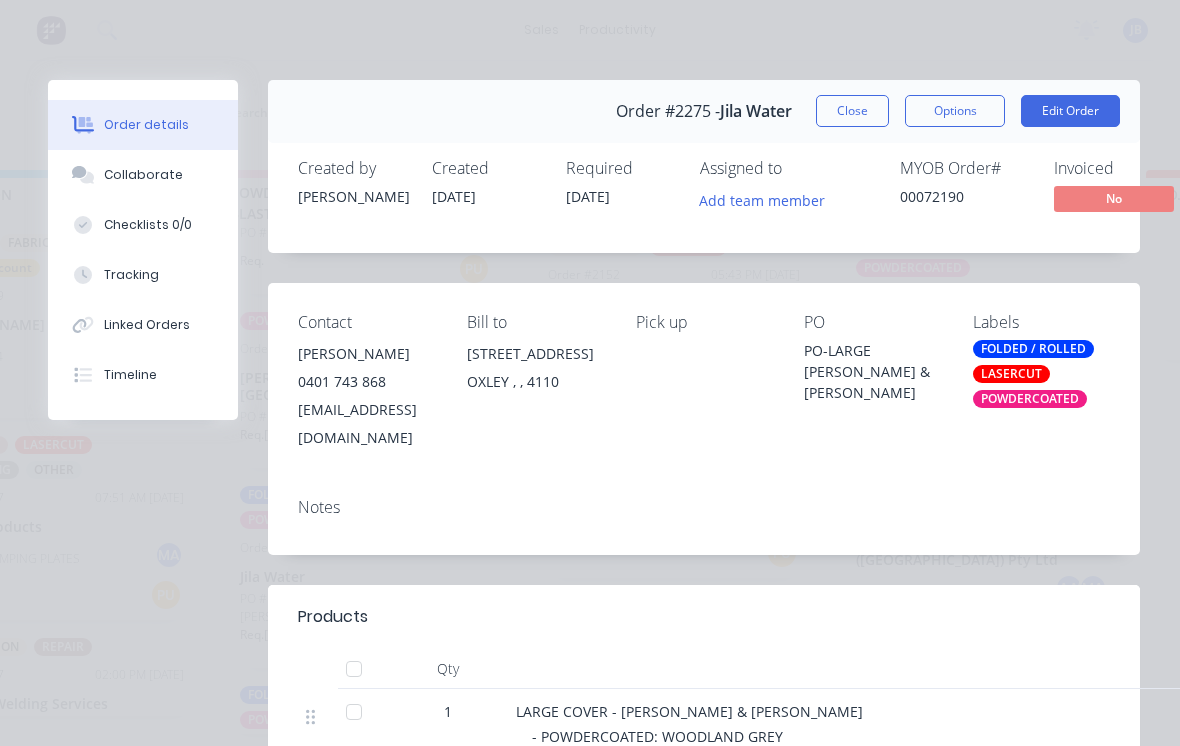 scroll, scrollTop: 0, scrollLeft: 0, axis: both 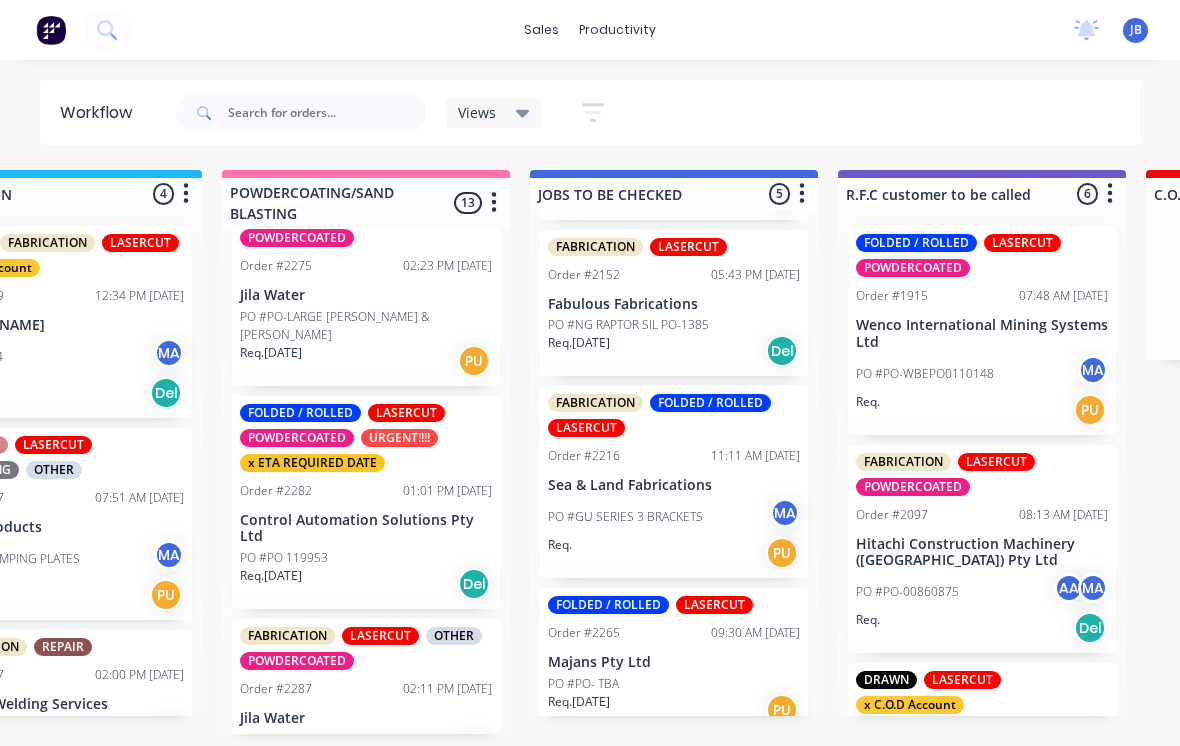 click on "PO #[PERSON_NAME]
[PERSON_NAME]" at bounding box center [347, 750] 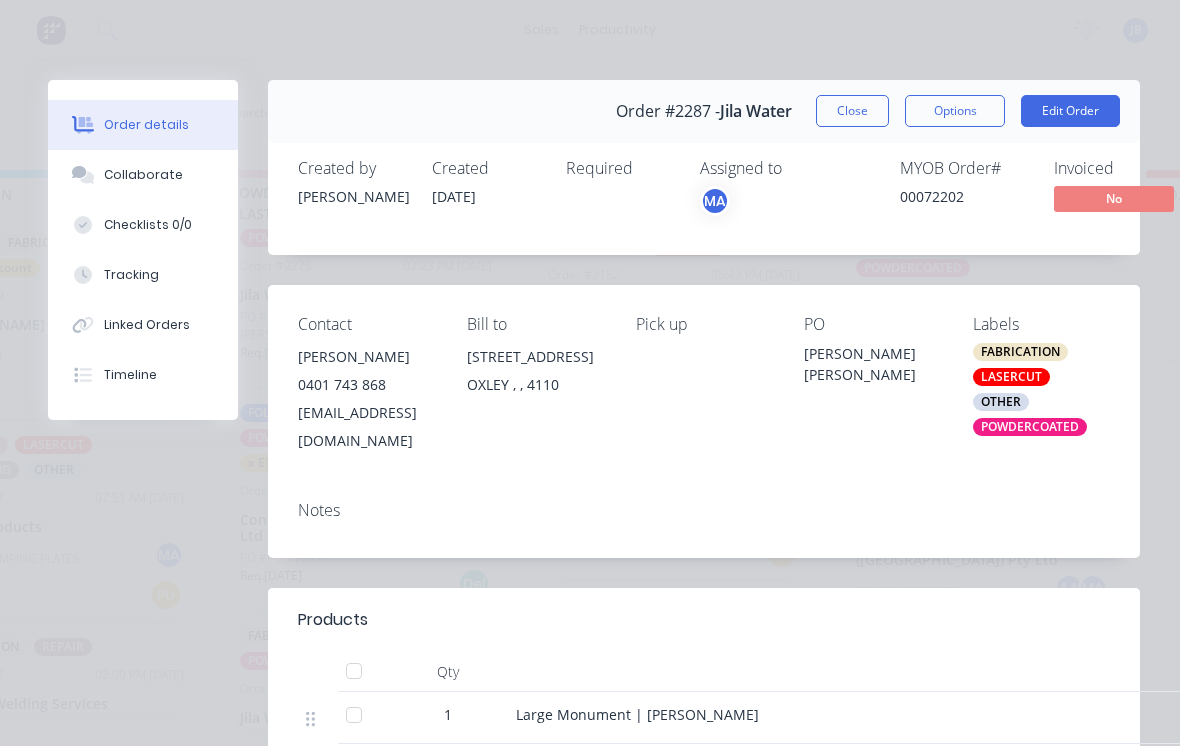 scroll, scrollTop: 0, scrollLeft: 0, axis: both 